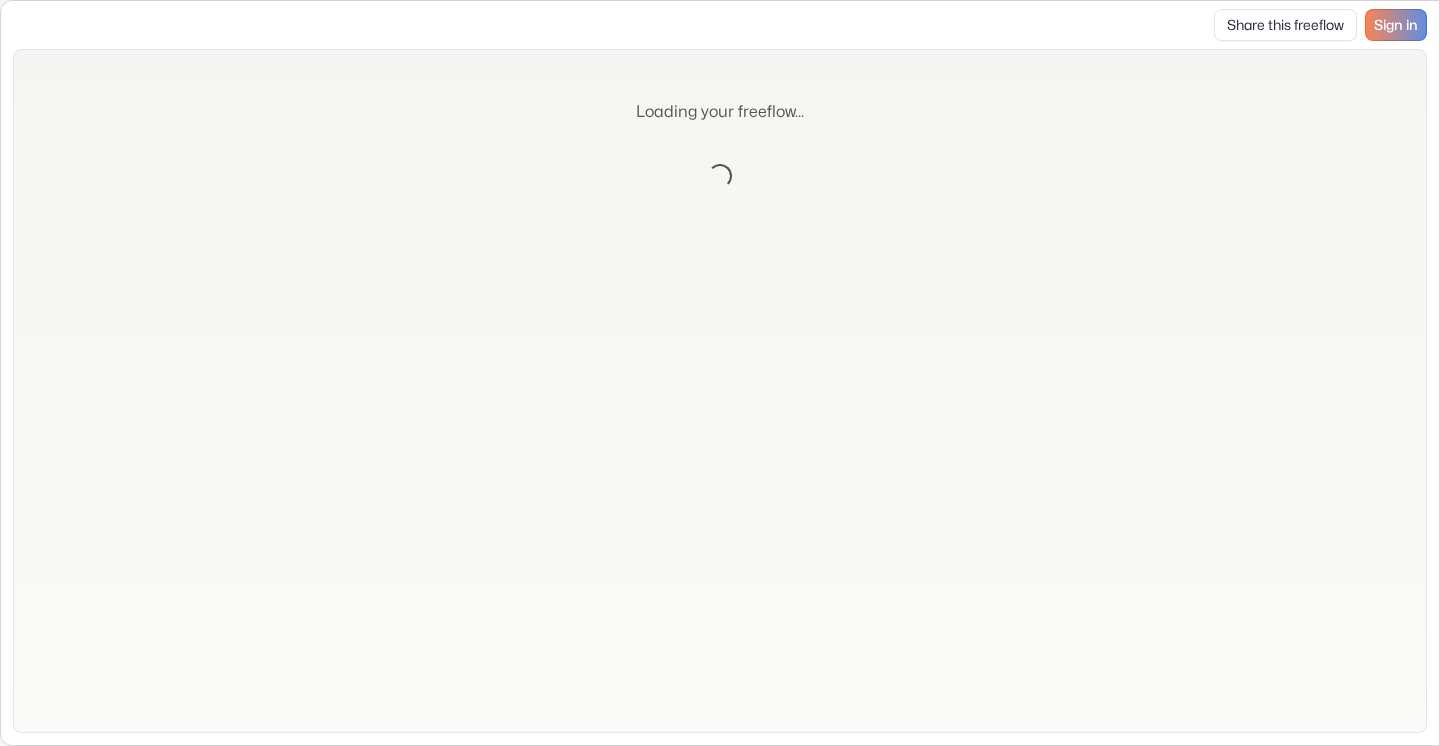 scroll, scrollTop: 0, scrollLeft: 0, axis: both 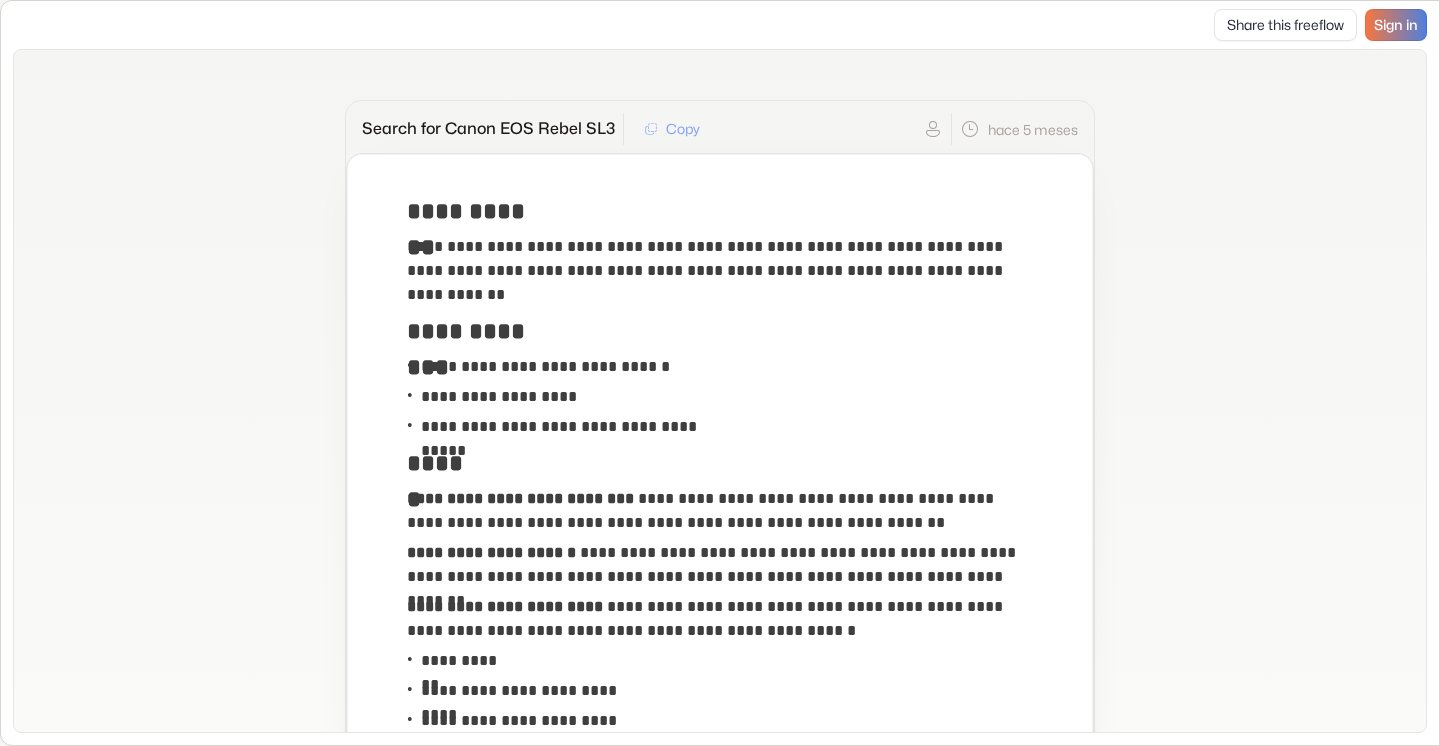 click on "Sign in" at bounding box center [1396, 25] 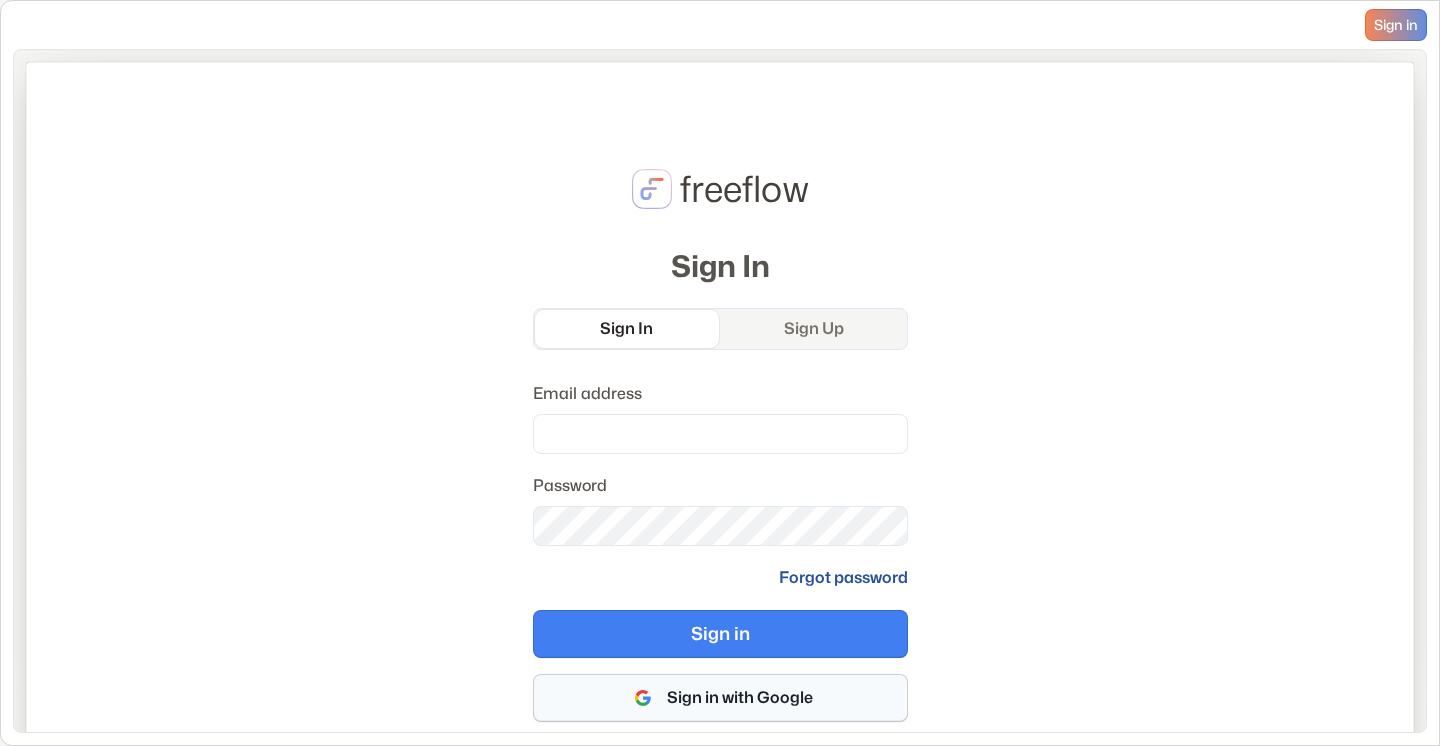 click on "Sign in with Google" at bounding box center [720, 698] 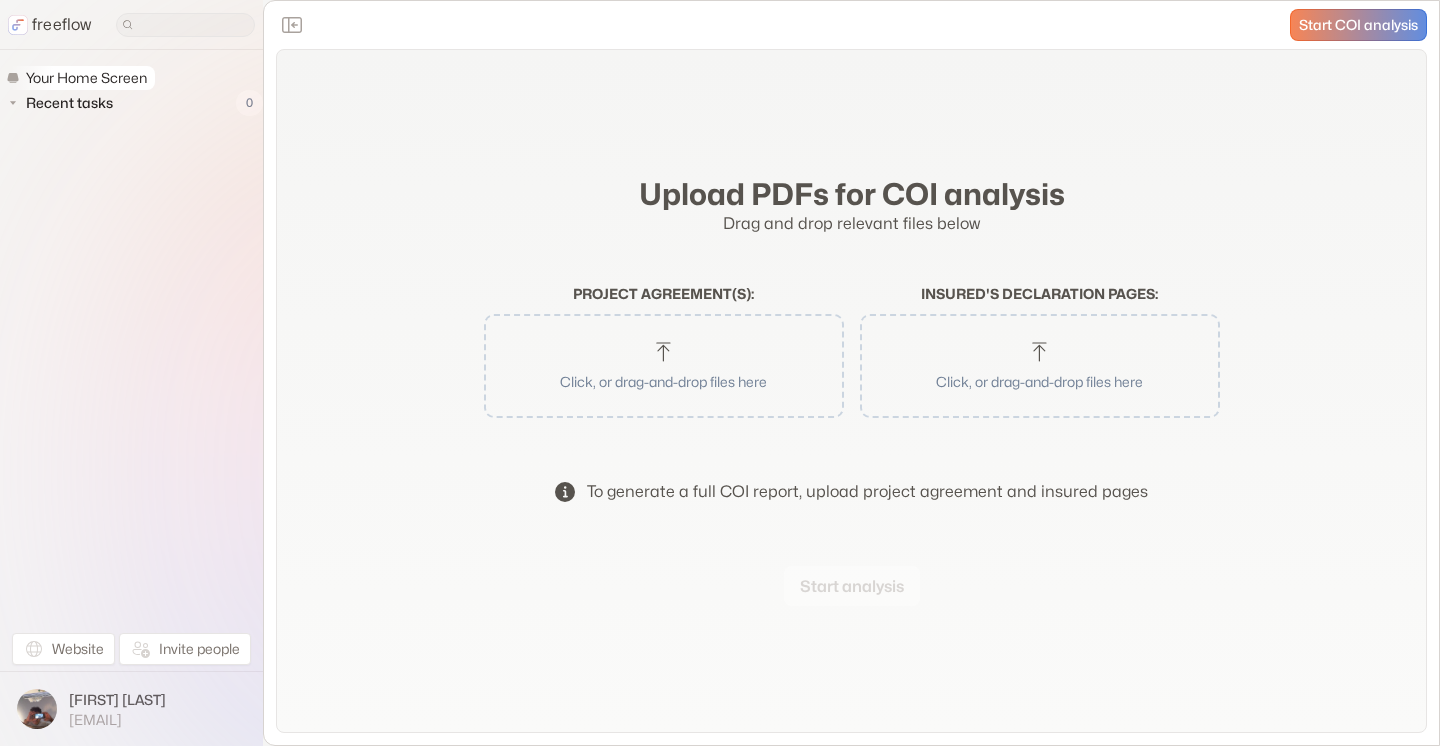 click on "Your Home Screen" at bounding box center (87, 78) 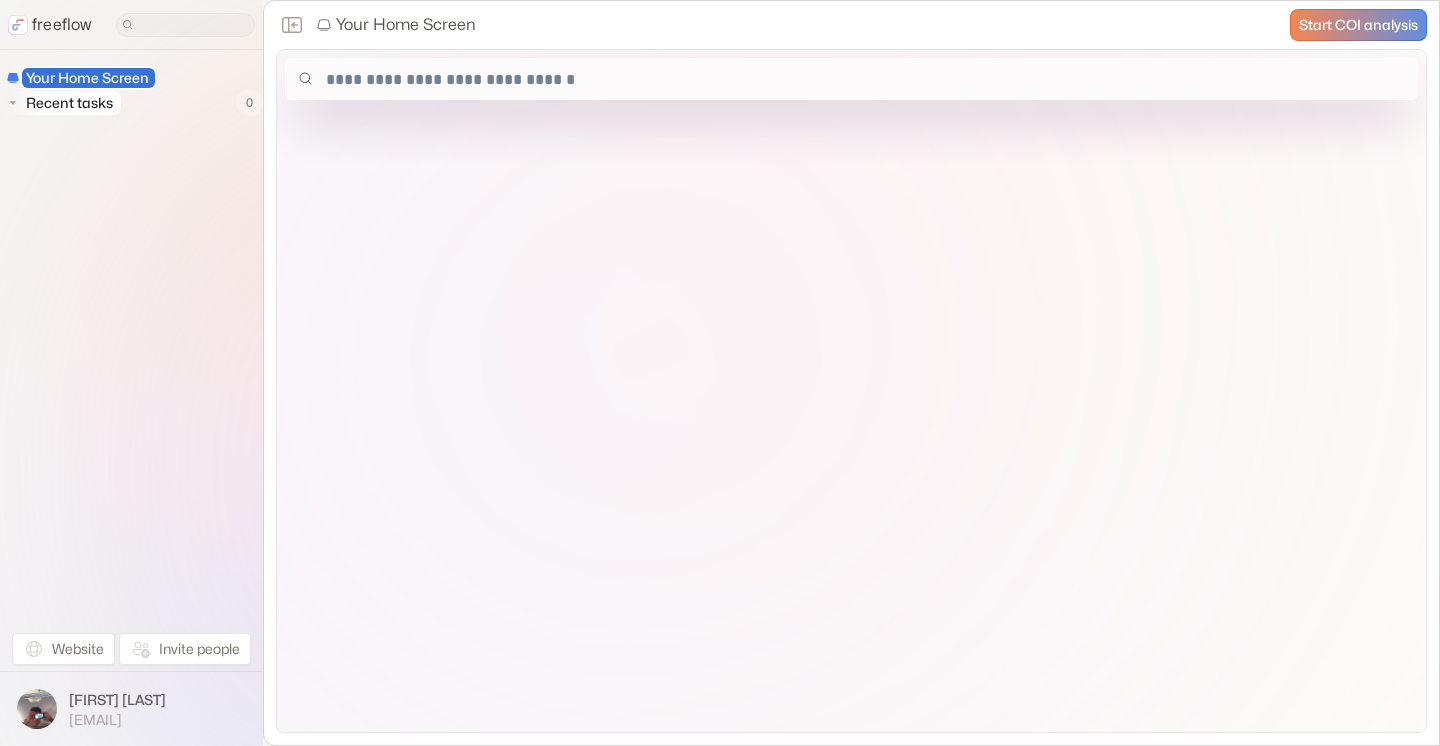 click on "Recent tasks" at bounding box center (70, 103) 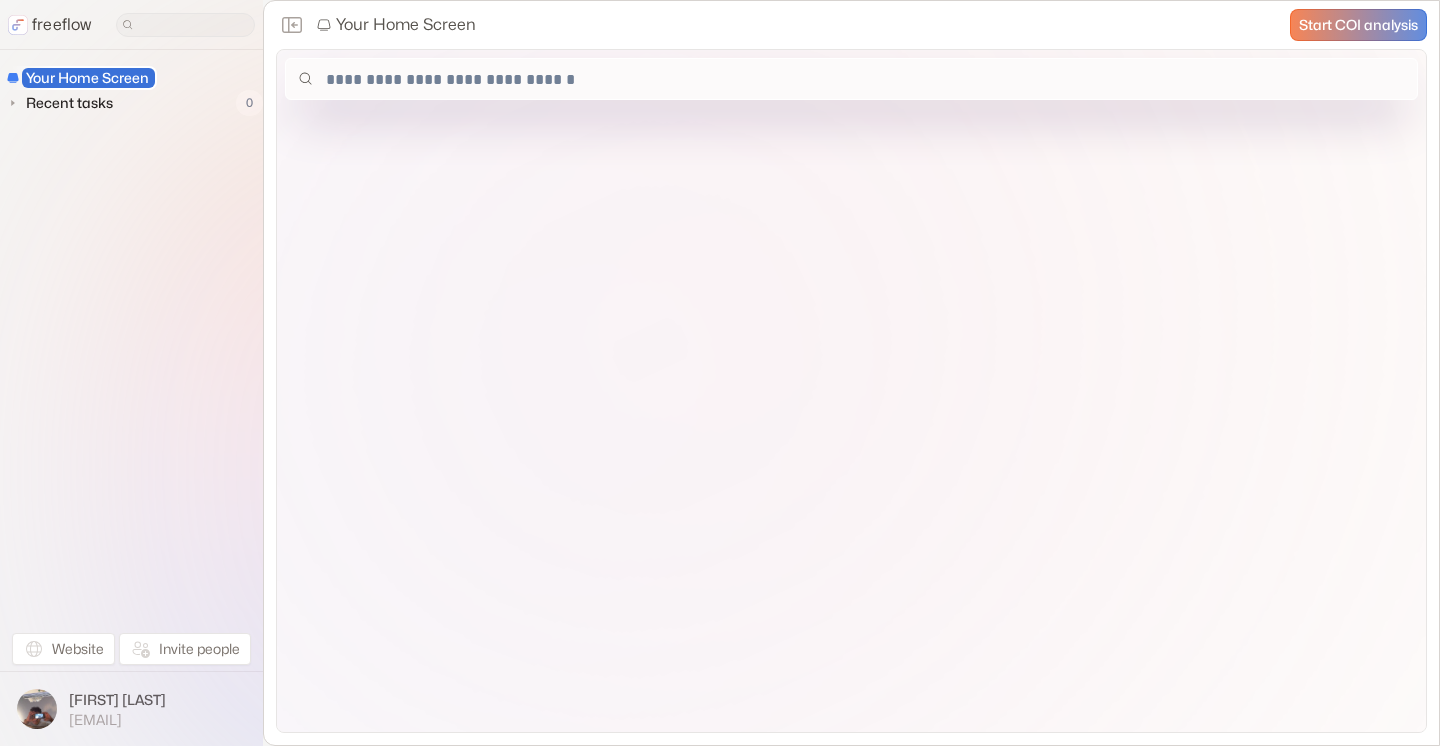 click on "freeflow" at bounding box center [62, 25] 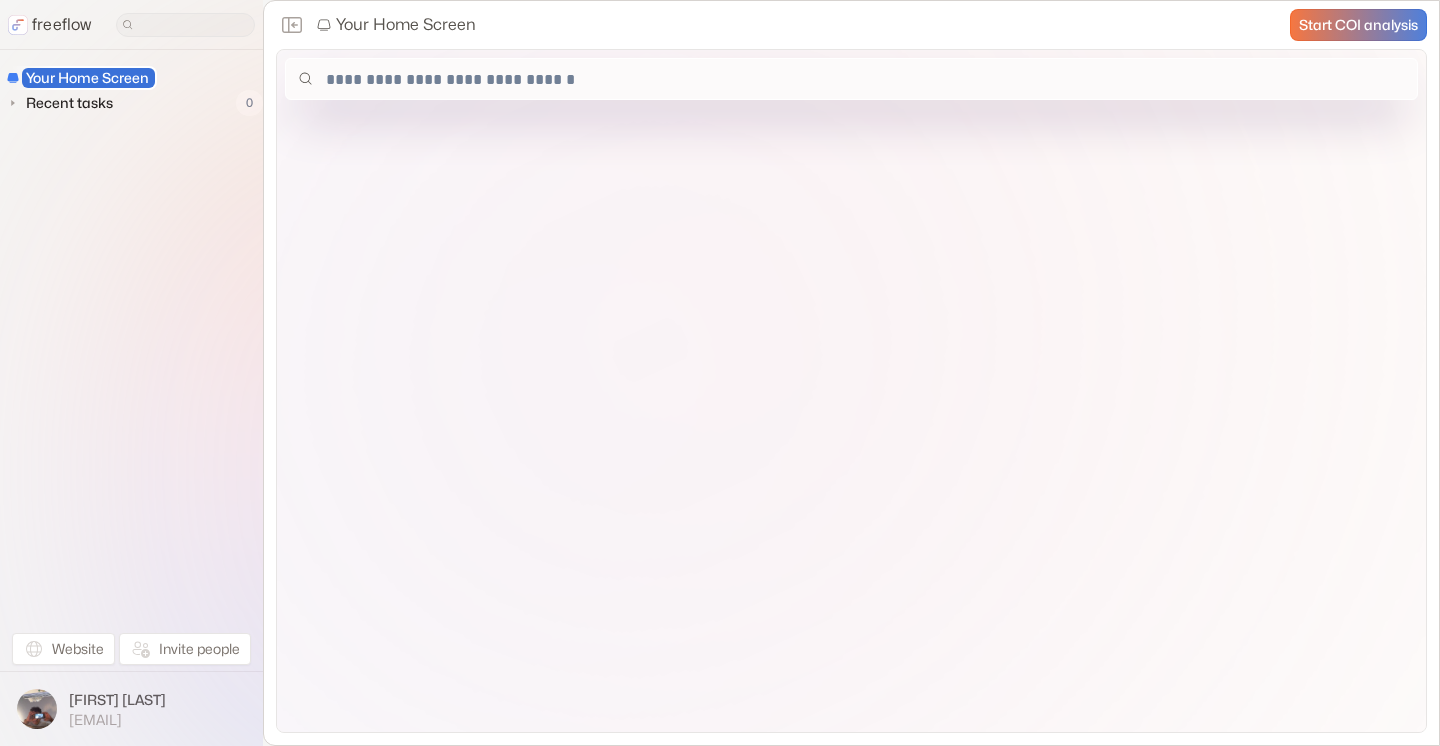 click on "Start COI analysis" at bounding box center (1358, 25) 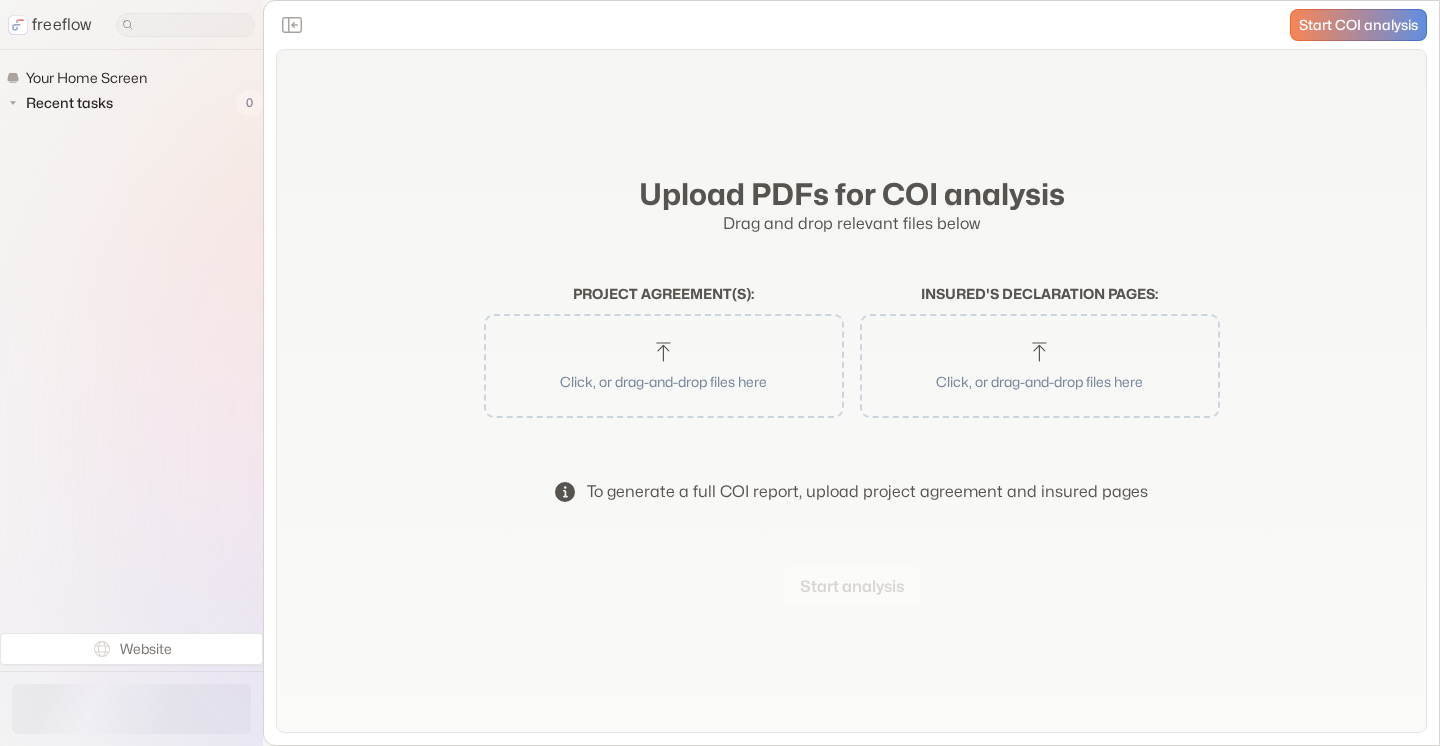 scroll, scrollTop: 0, scrollLeft: 0, axis: both 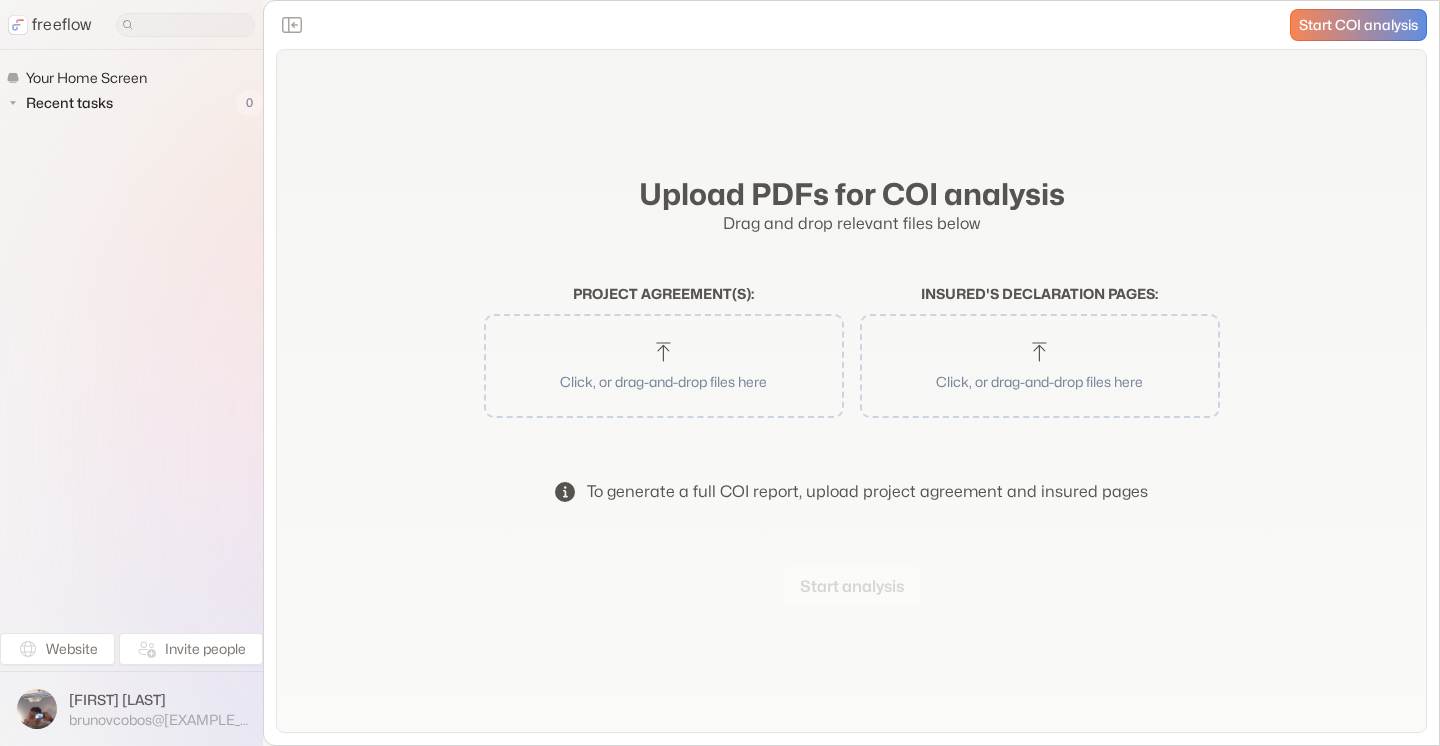 click on "freeflow" at bounding box center (62, 25) 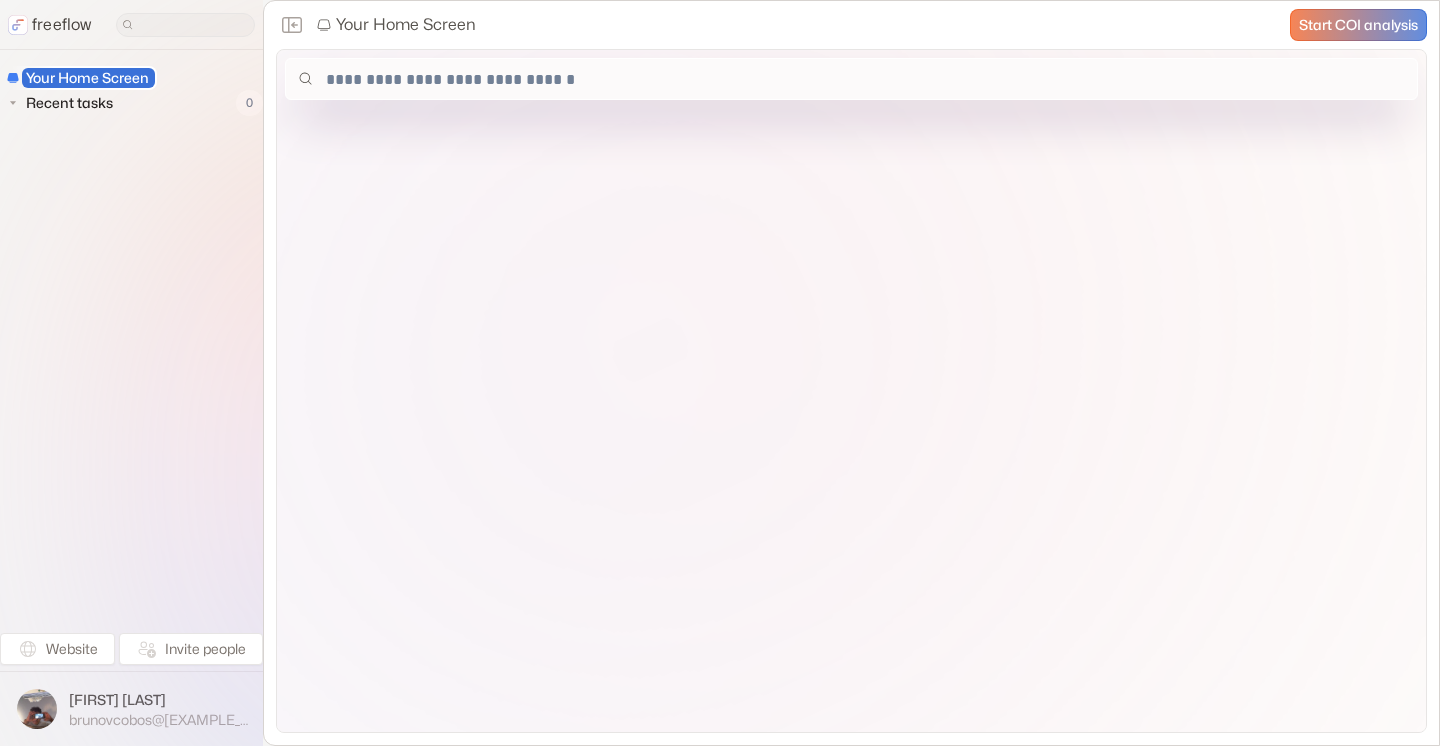click on "Your Home Screen Recent tasks 0" at bounding box center [131, 335] 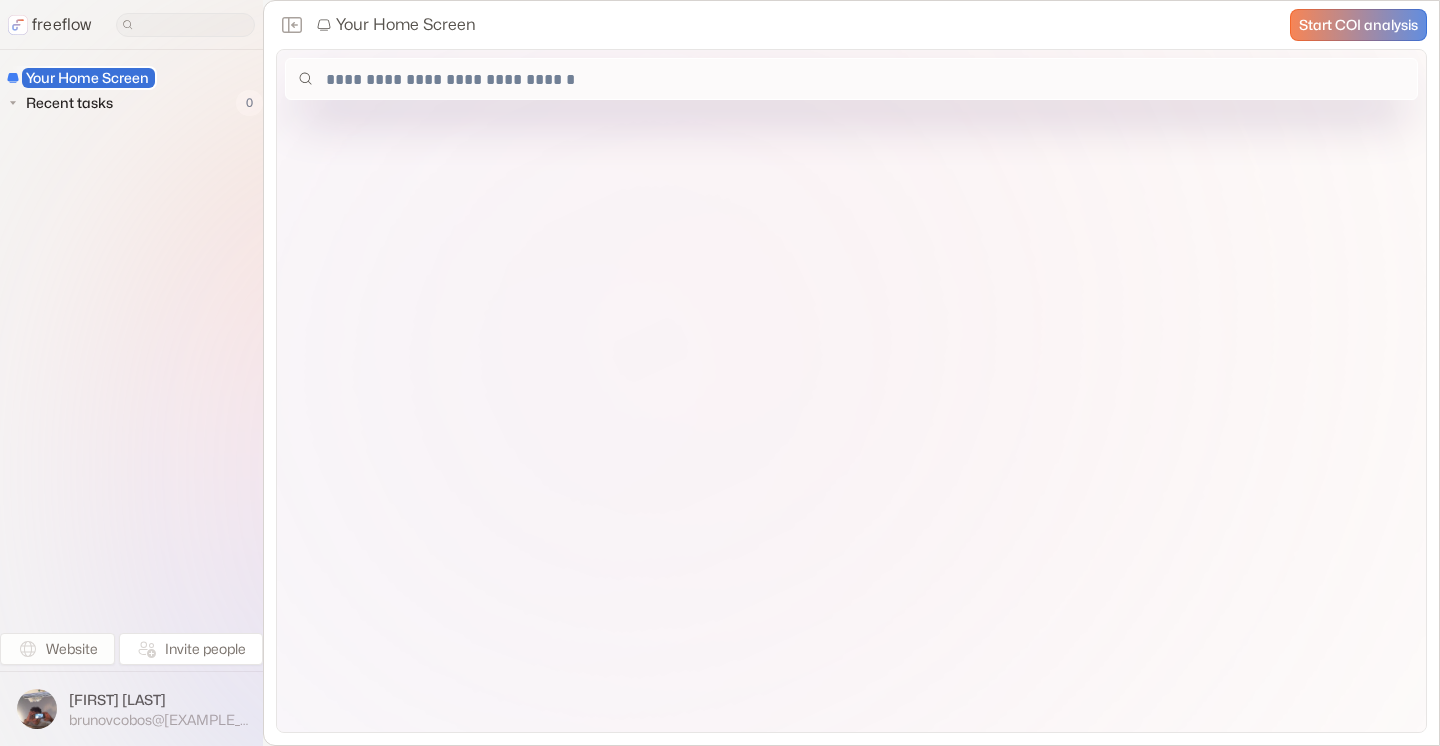 click on "Website" at bounding box center [57, 649] 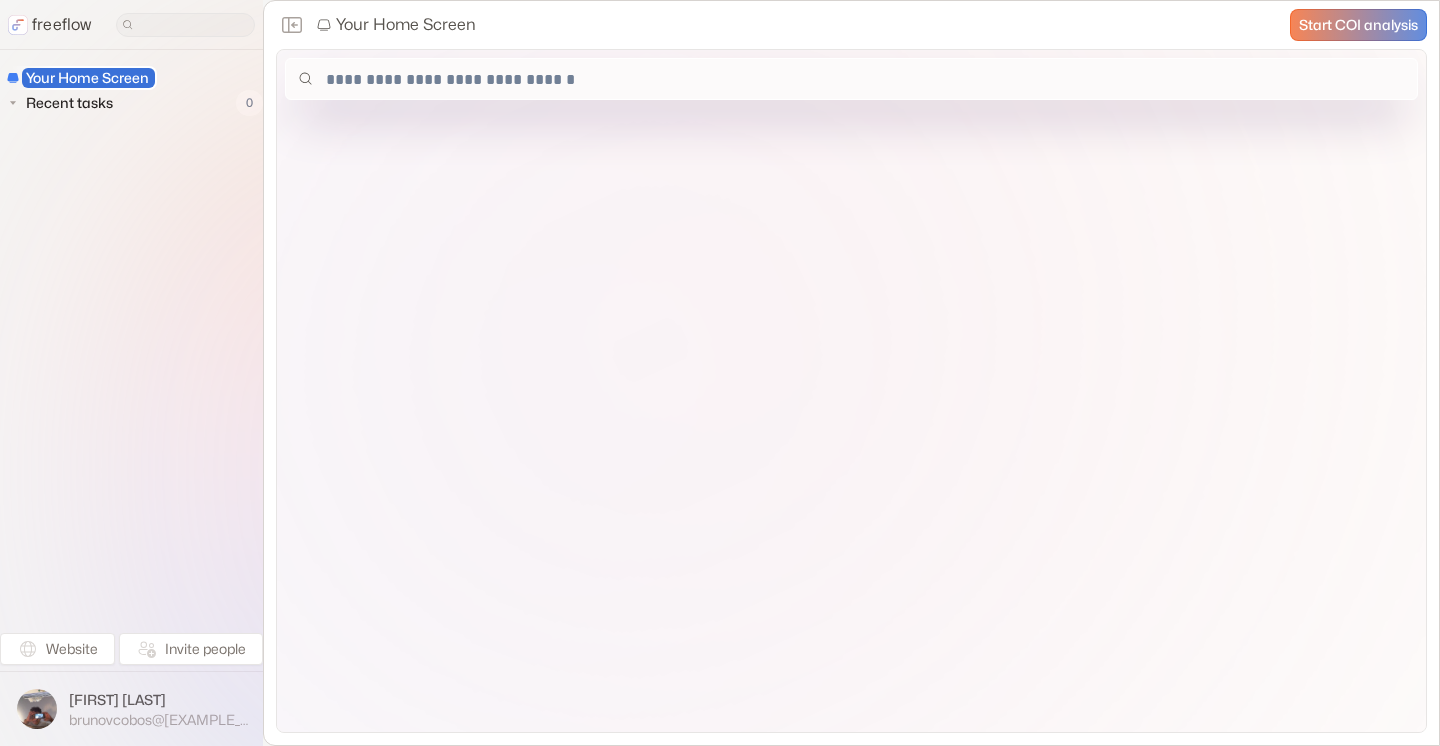 click on "freeflow" at bounding box center (62, 25) 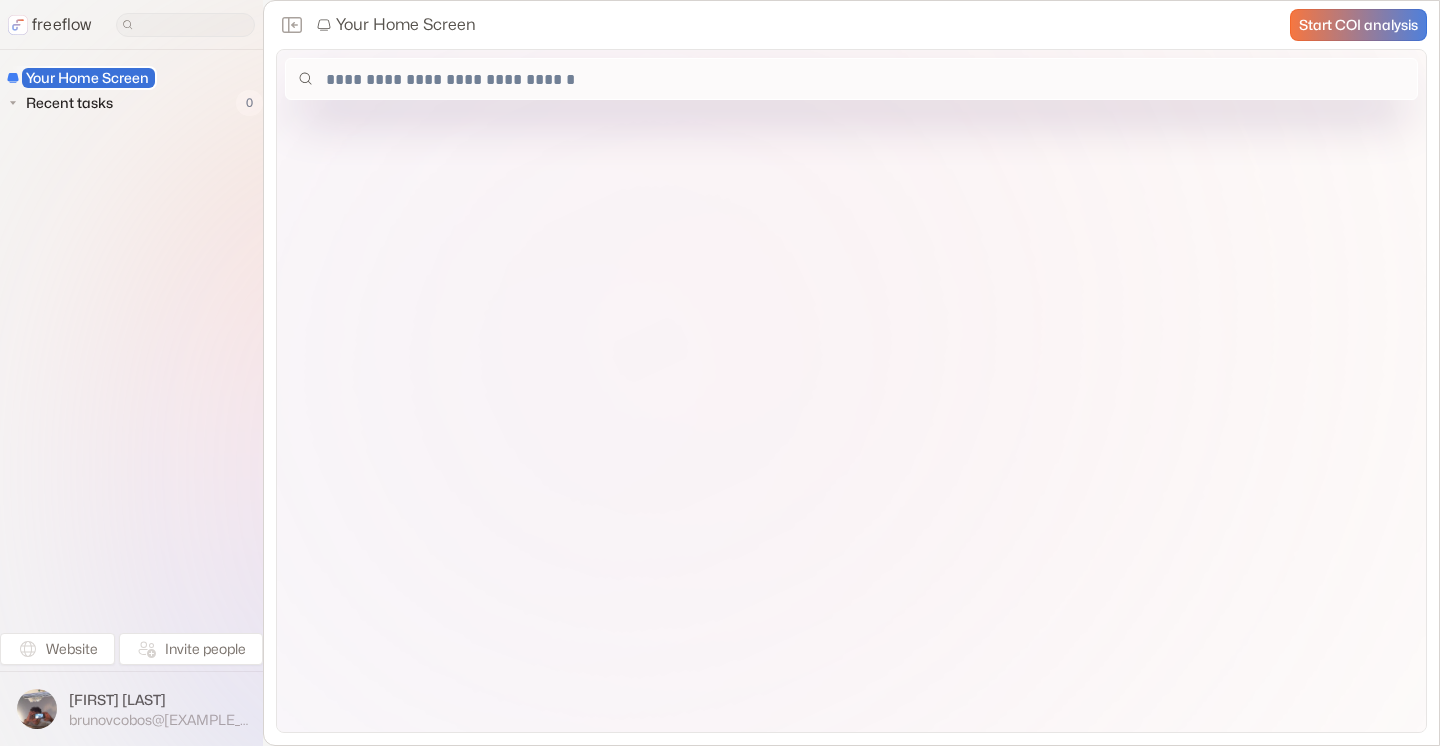 click on "Start COI analysis" at bounding box center [1358, 25] 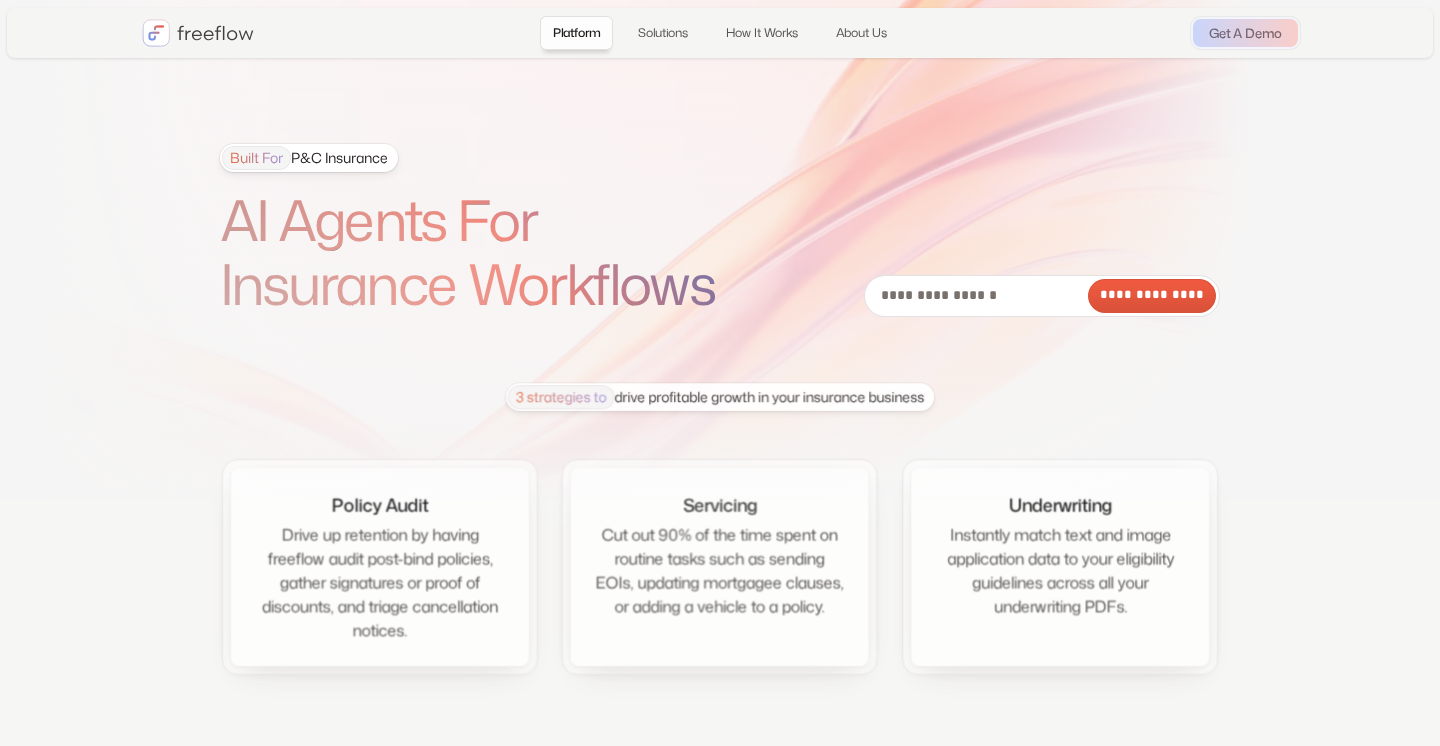 scroll, scrollTop: 0, scrollLeft: 0, axis: both 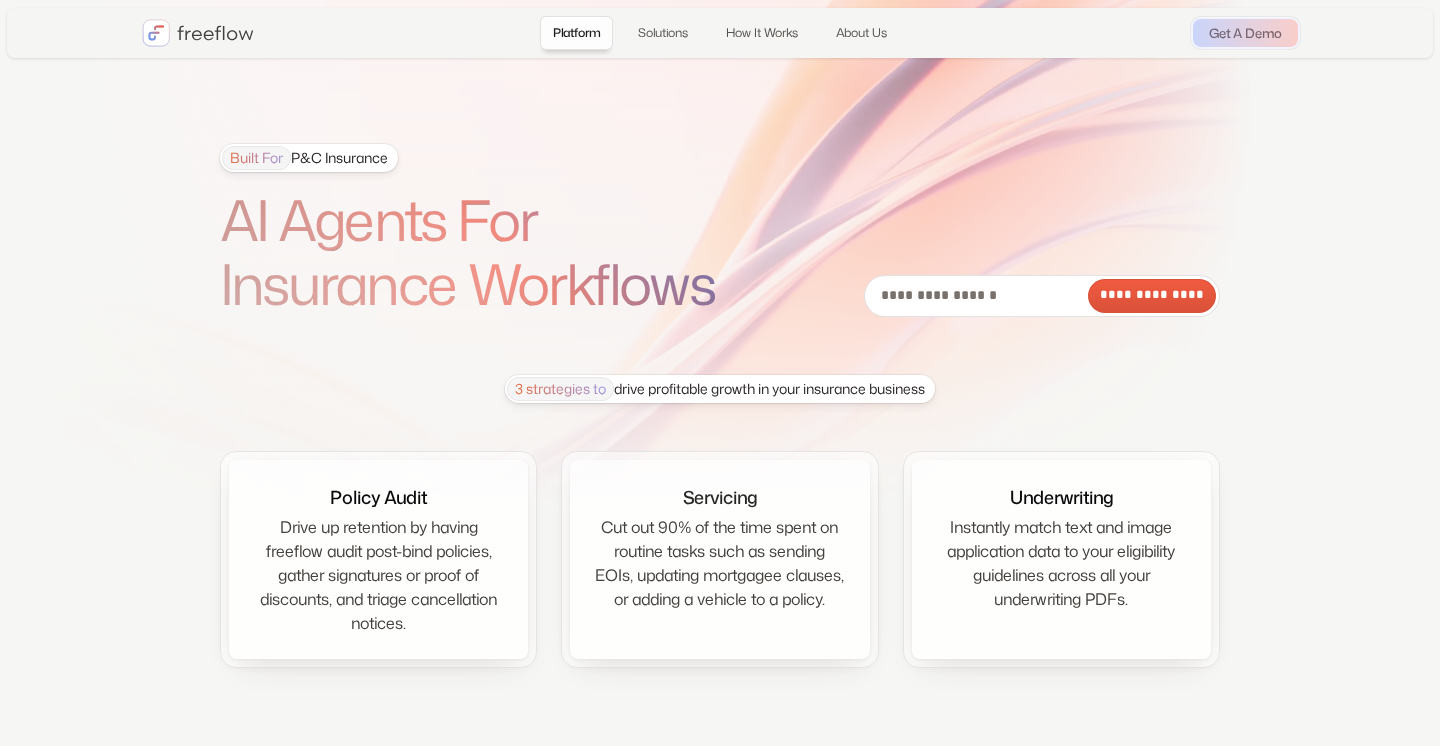click on "Built For" at bounding box center (256, 158) 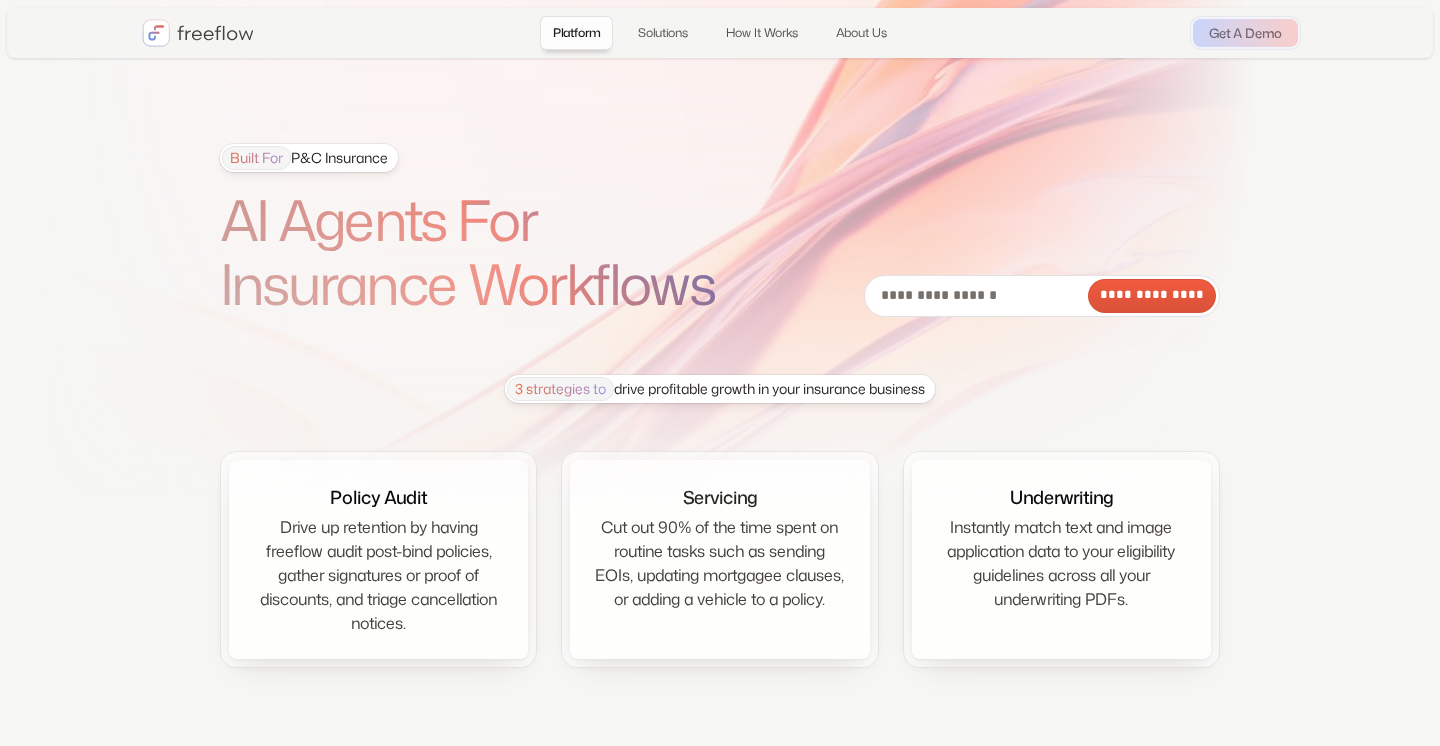 click on "Built For  P&C Insurance" at bounding box center (305, 158) 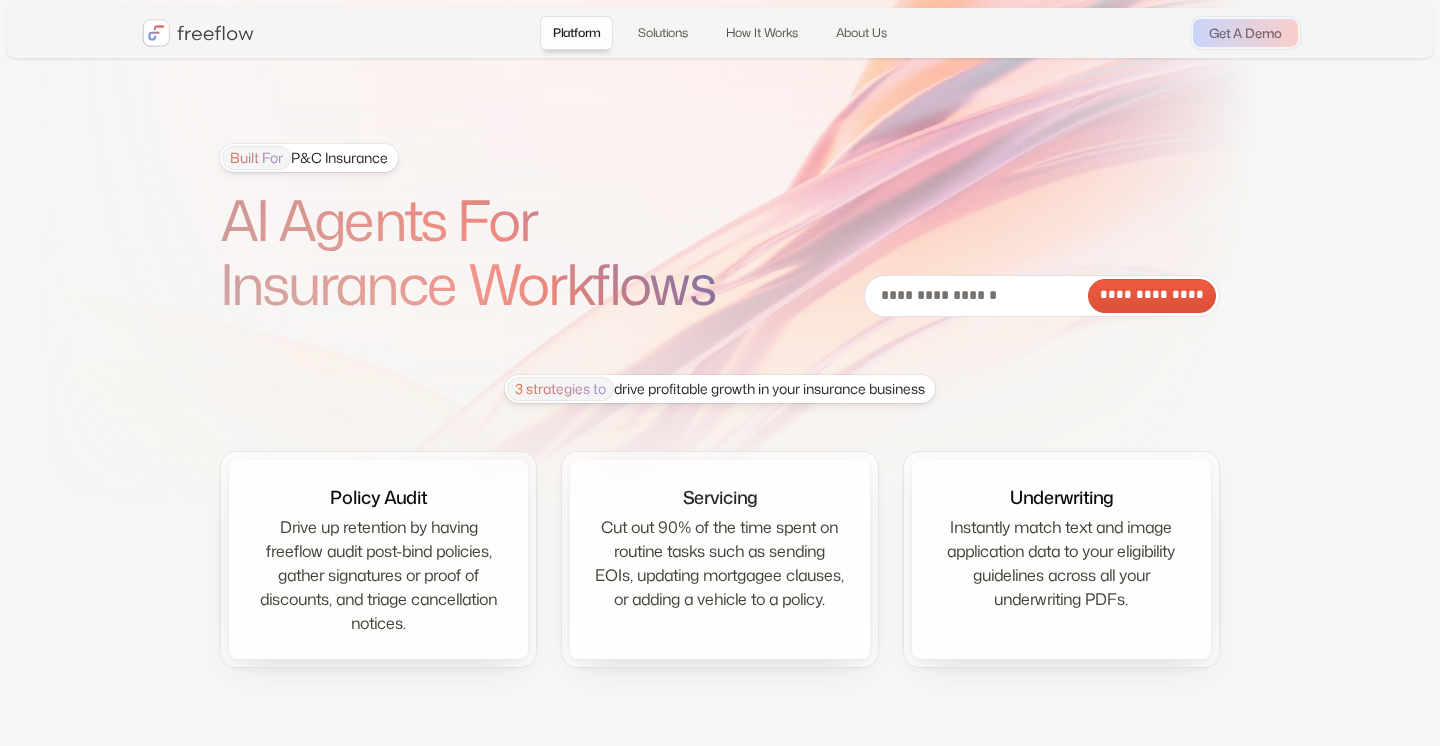 click on "Built For  P&C Insurance" at bounding box center [305, 158] 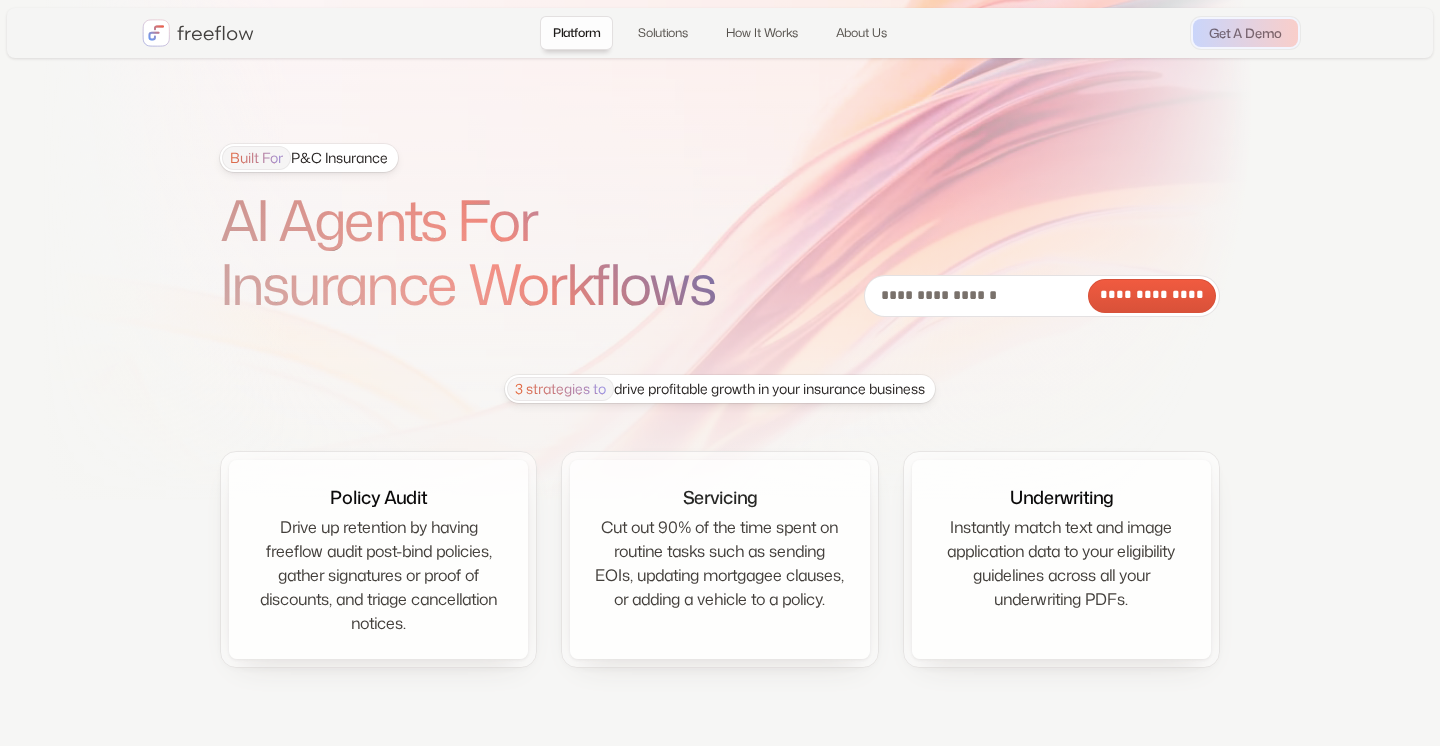 click on "Built For" at bounding box center [256, 158] 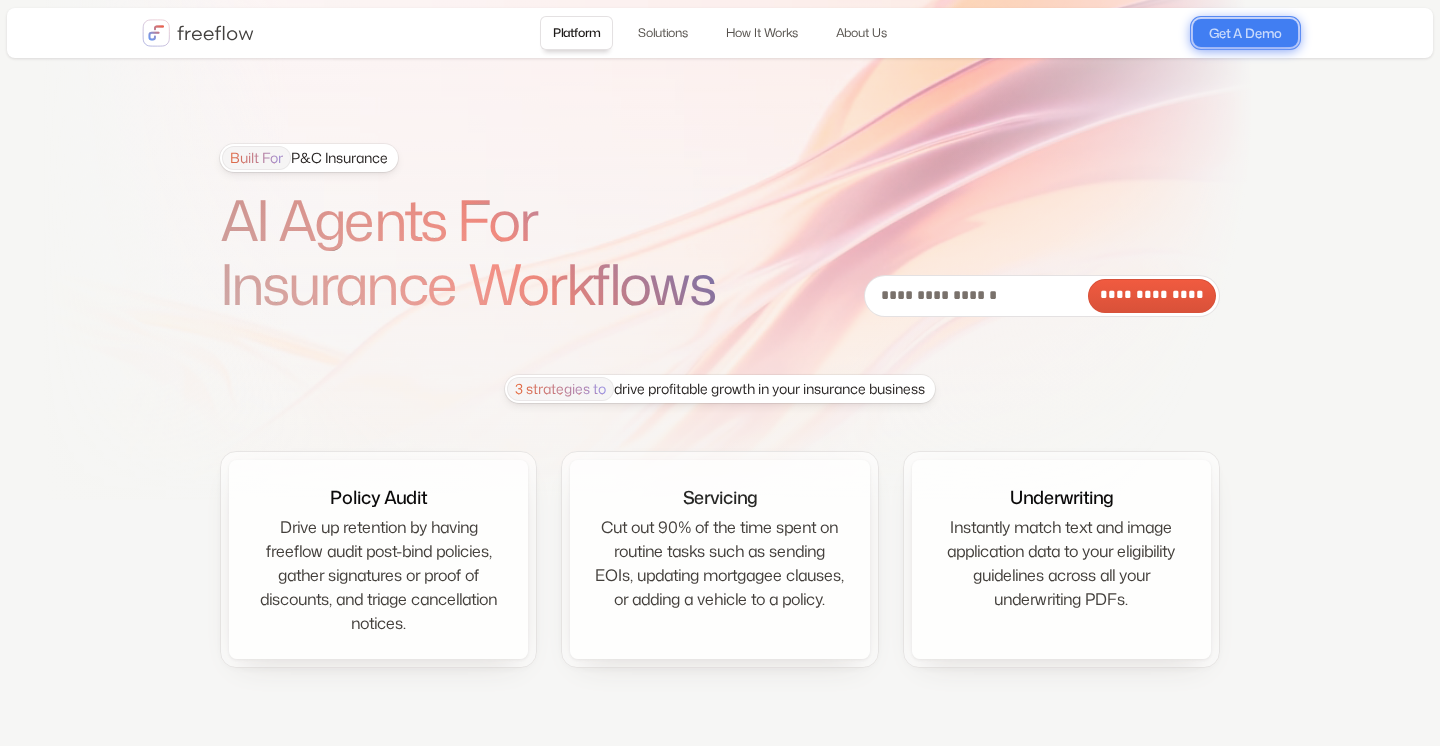 click on "Get A Demo" at bounding box center [1245, 33] 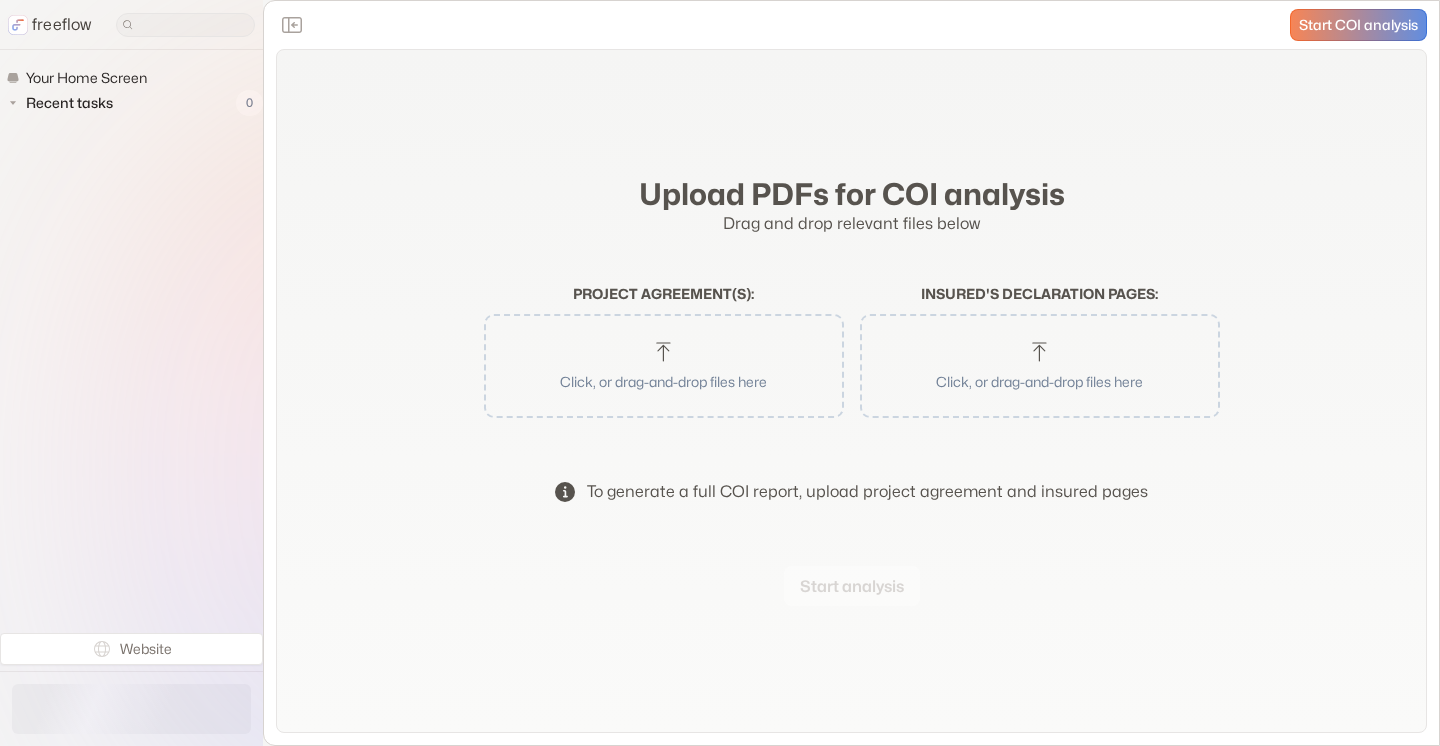 scroll, scrollTop: 0, scrollLeft: 0, axis: both 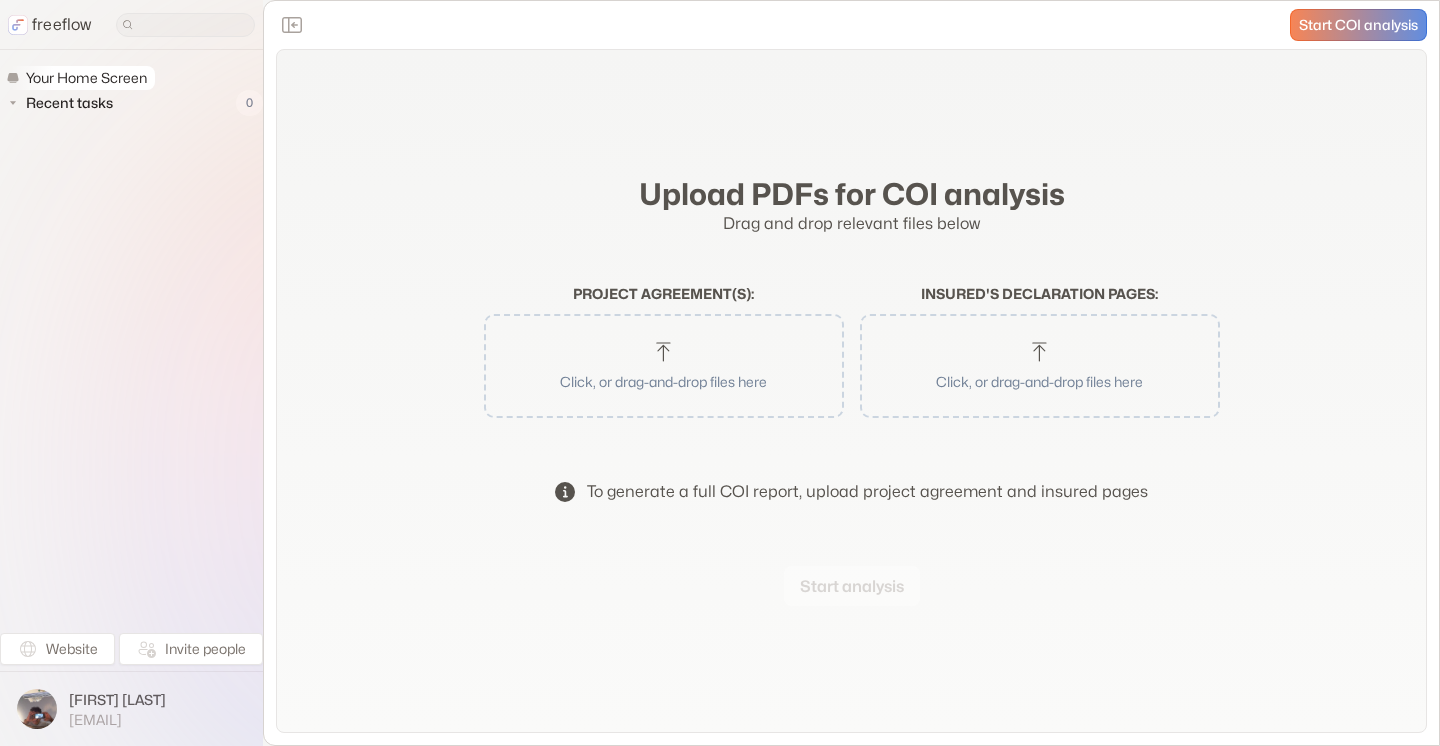 click on "Your Home Screen" at bounding box center [87, 78] 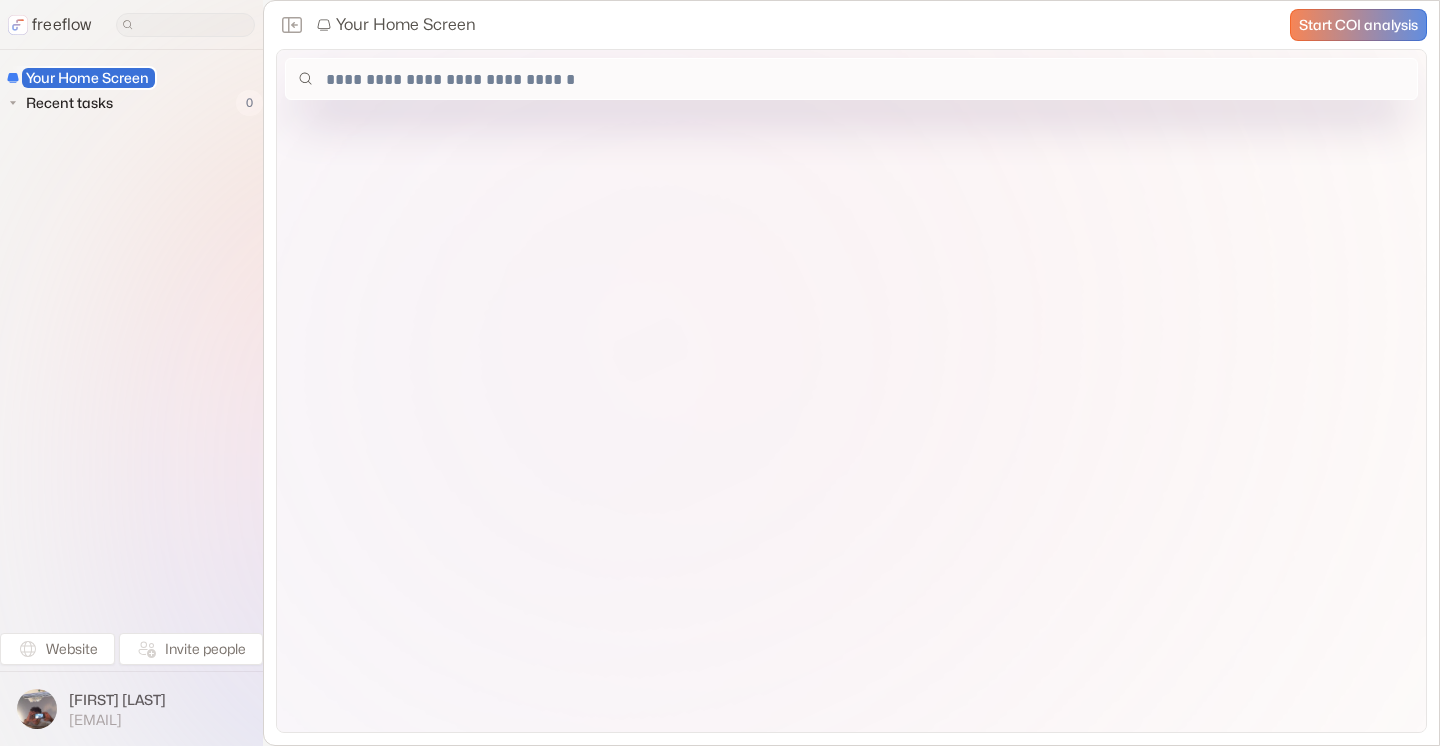 click on "freeflow" at bounding box center (62, 25) 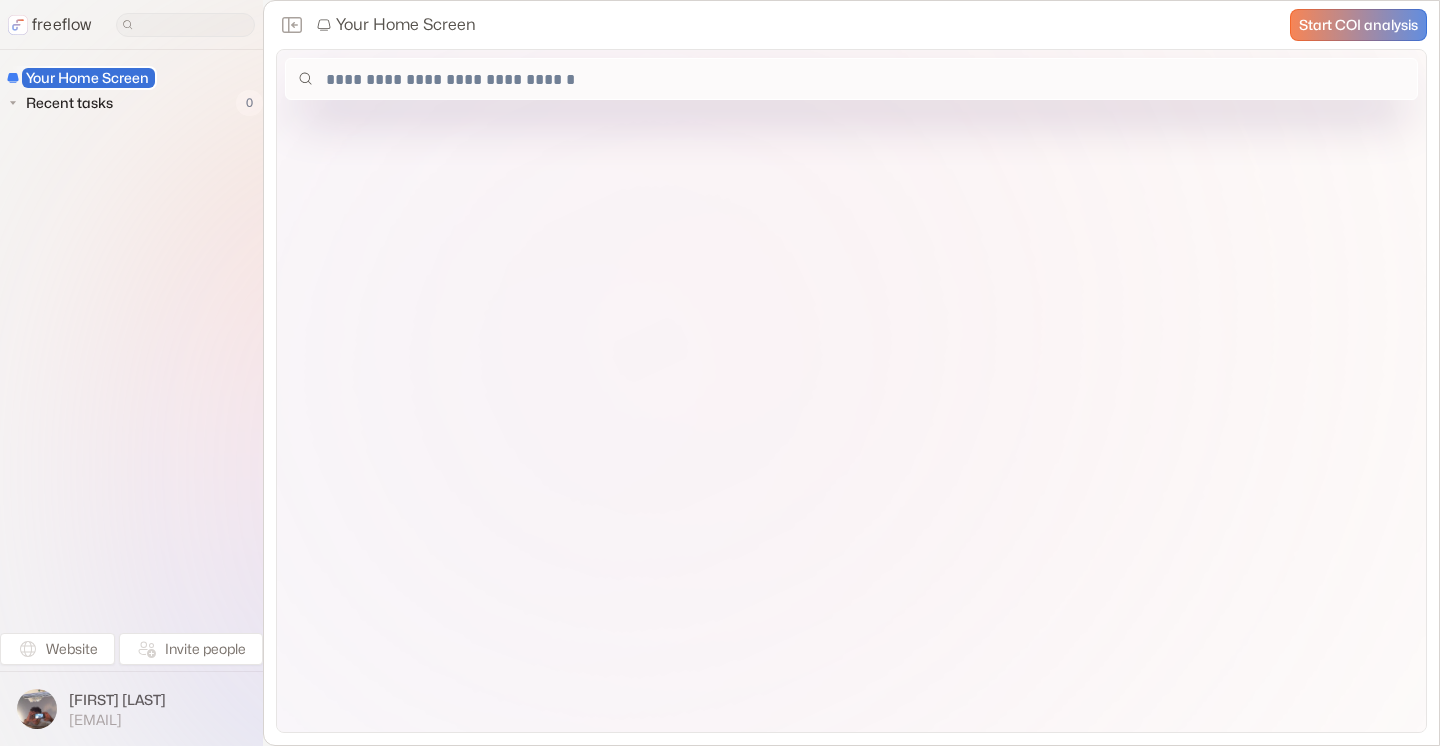 click at bounding box center (851, 391) 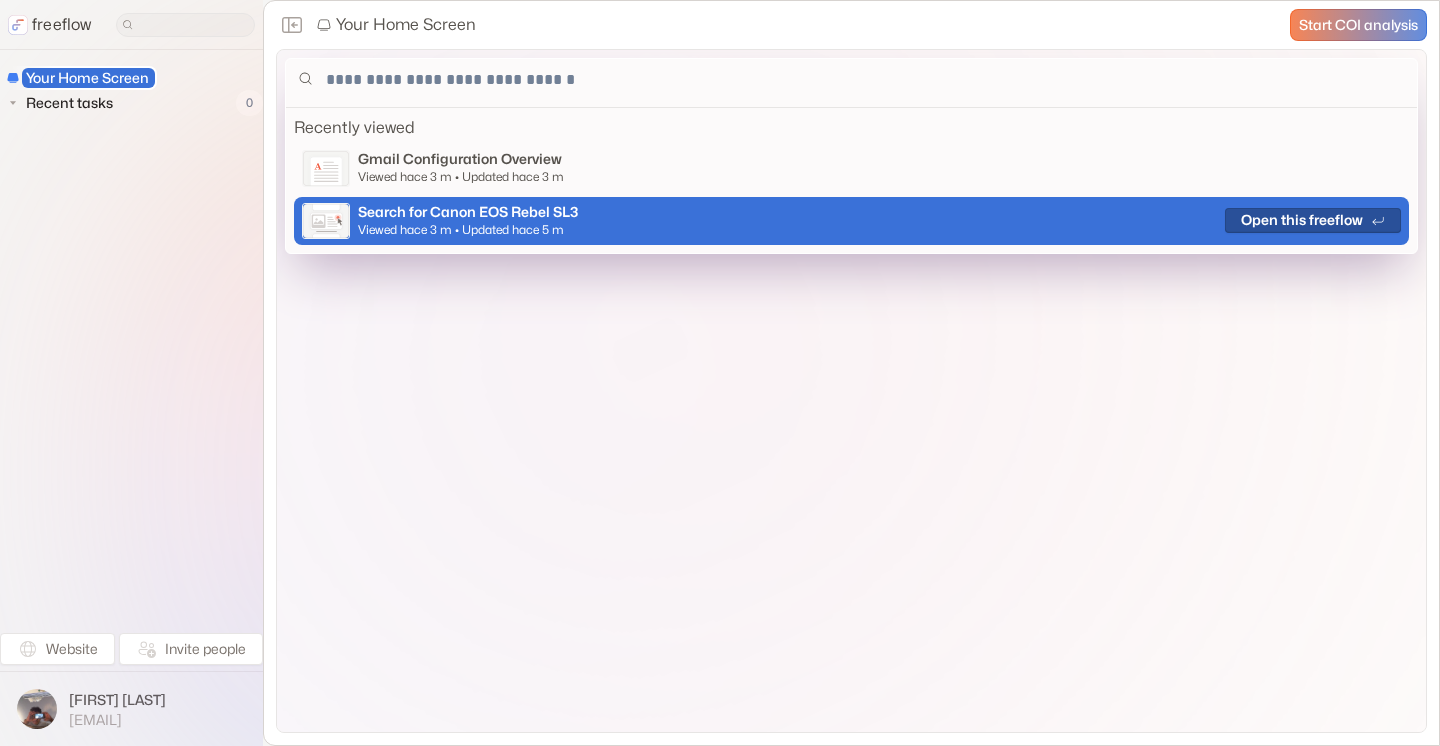click on "Viewed hace 3 m • Updated hace 5 m" at bounding box center [787, 230] 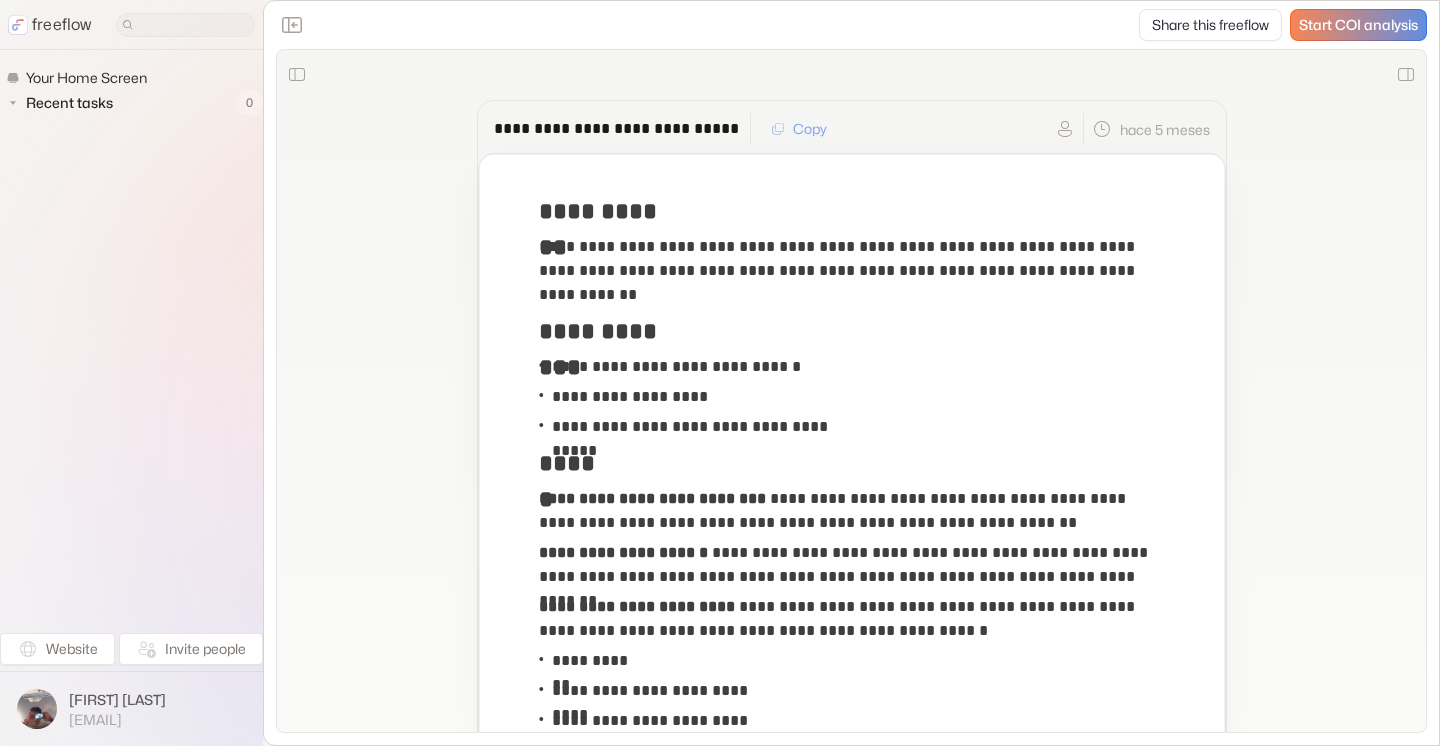 click on "freeflow inputs   Video Transcript Yeah Okay That Is Yeah Never." at bounding box center [137, 391] 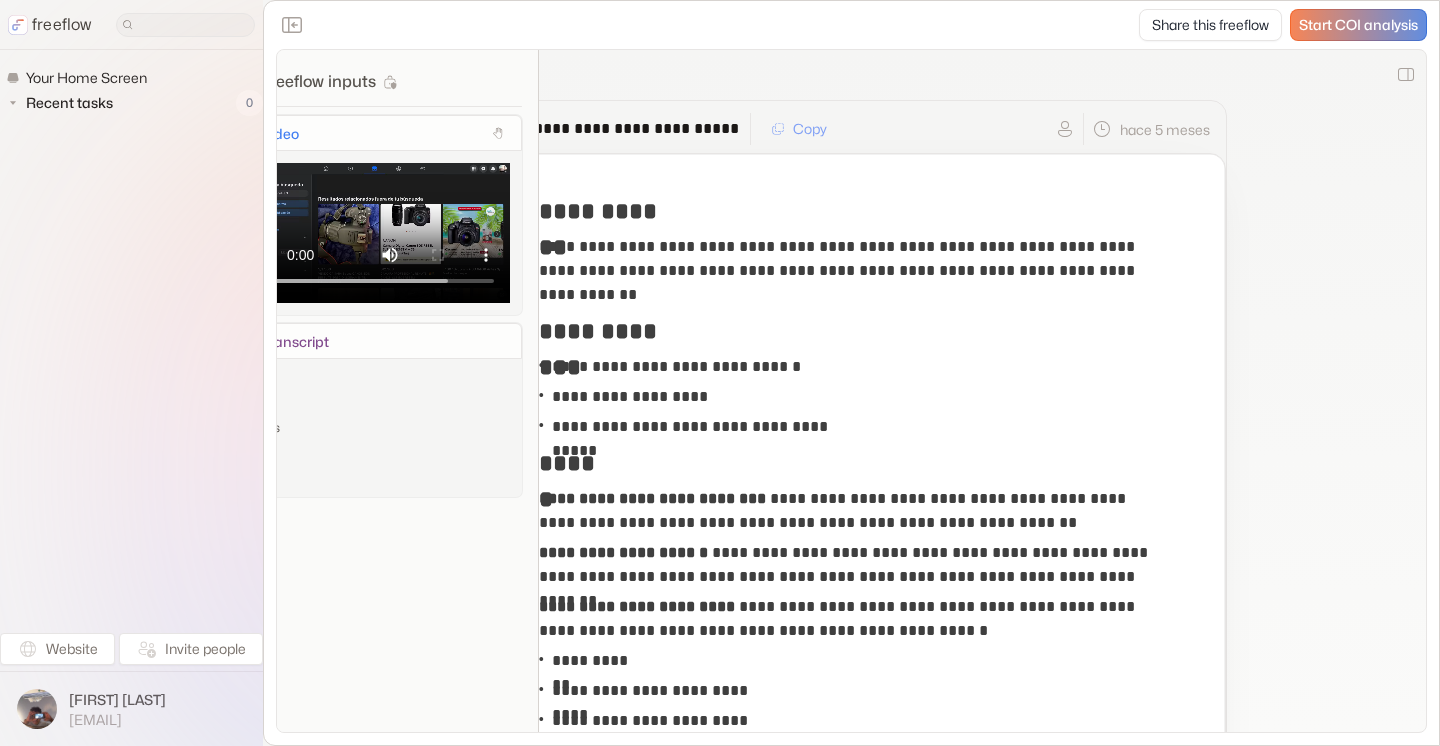 click on "**********" at bounding box center (851, 1369) 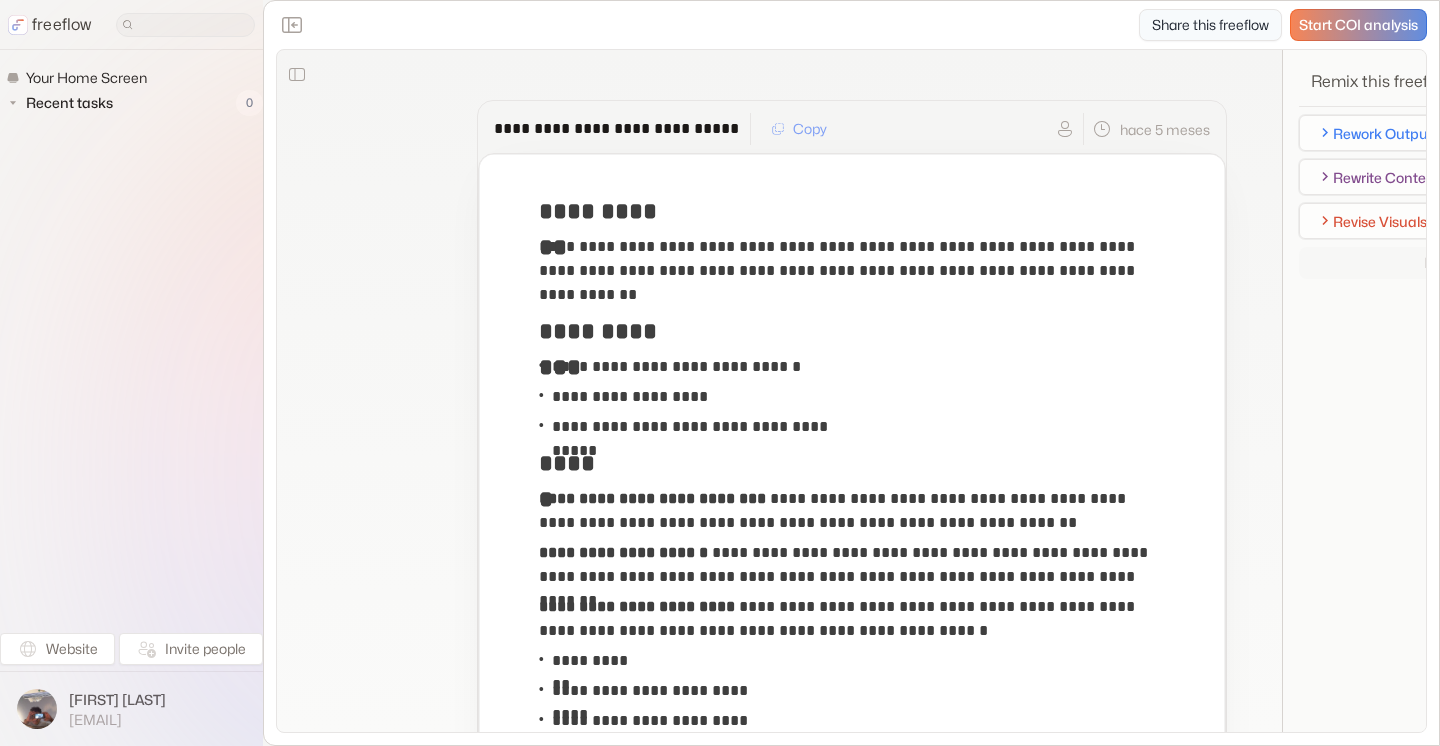 click on "Share this freeflow" at bounding box center [1210, 25] 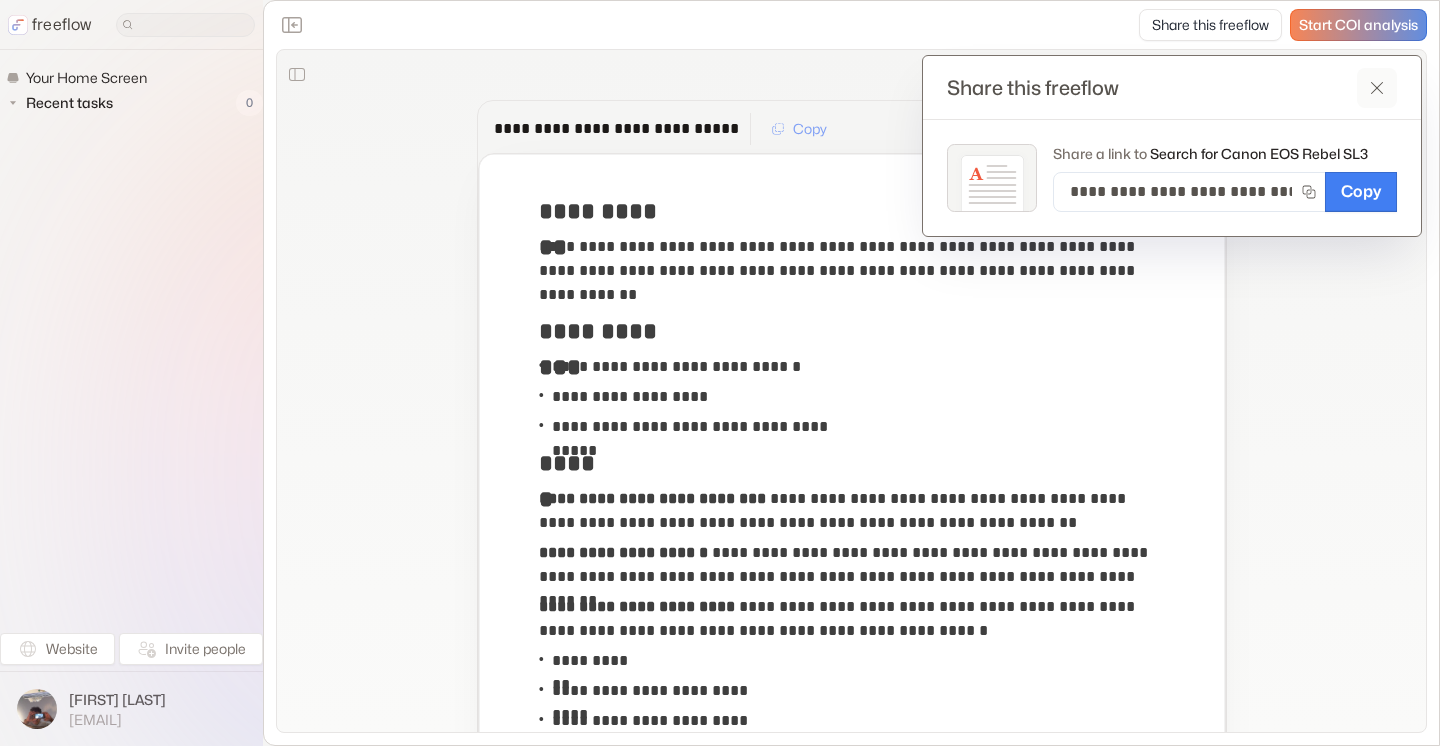 click at bounding box center [1377, 88] 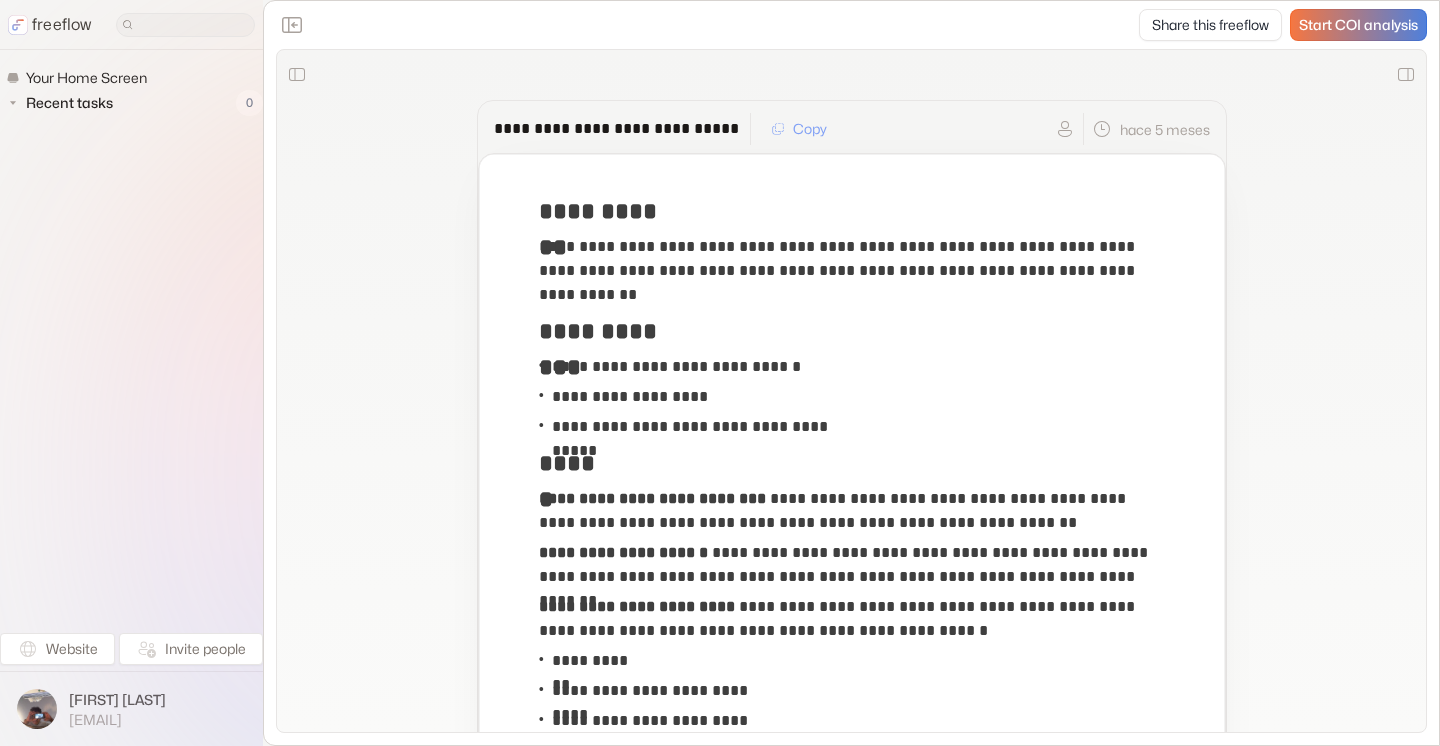 click on "Start COI analysis" at bounding box center (1358, 25) 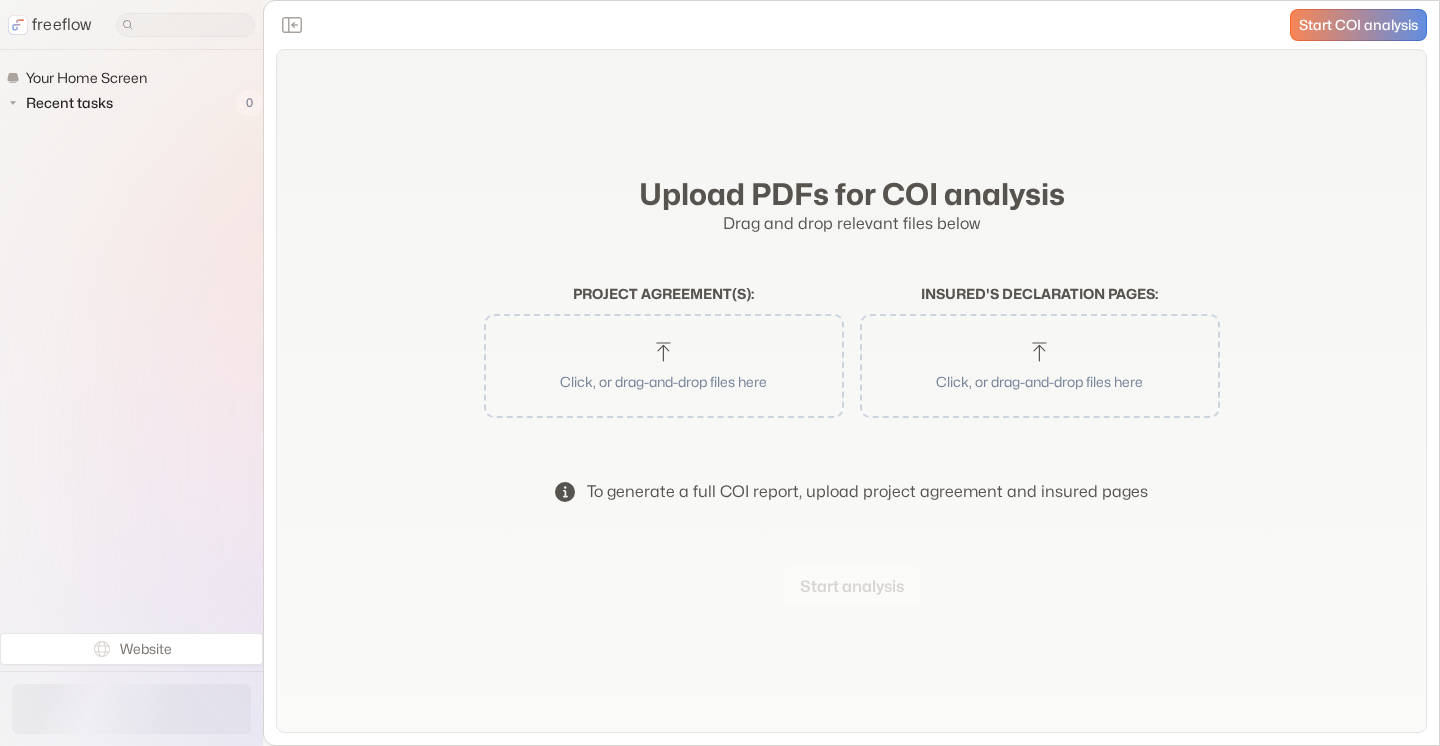 scroll, scrollTop: 0, scrollLeft: 0, axis: both 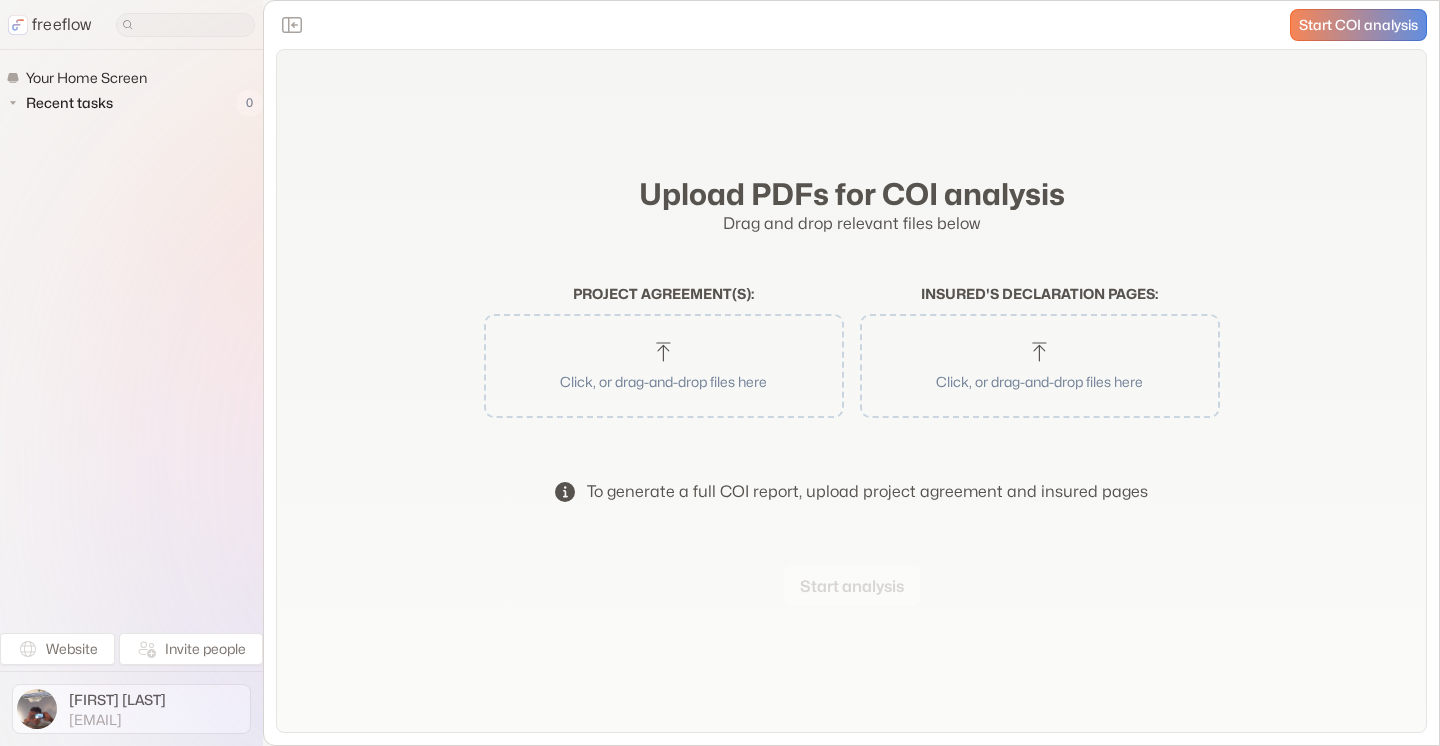 click on "[FIRST] [LAST]" at bounding box center (117, 700) 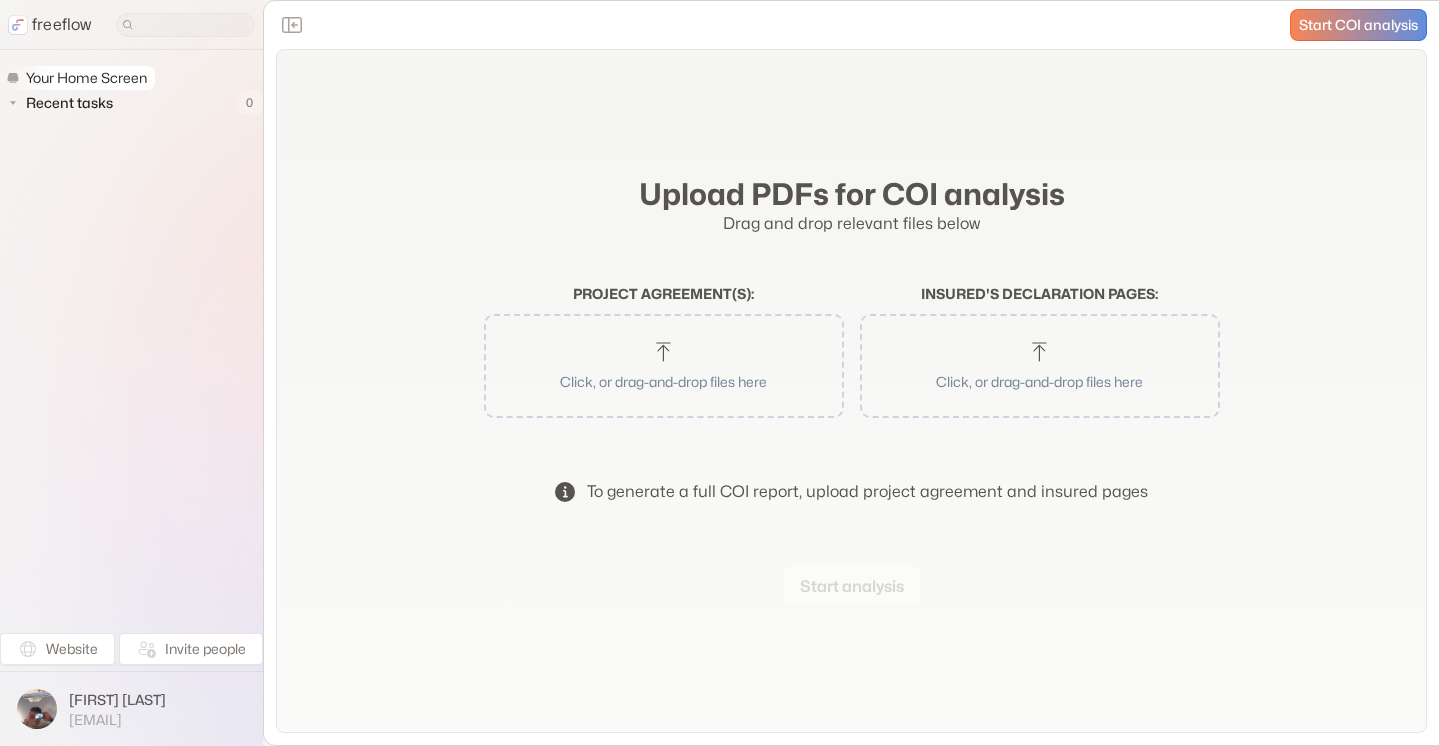 click on "Your Home Screen" at bounding box center (87, 78) 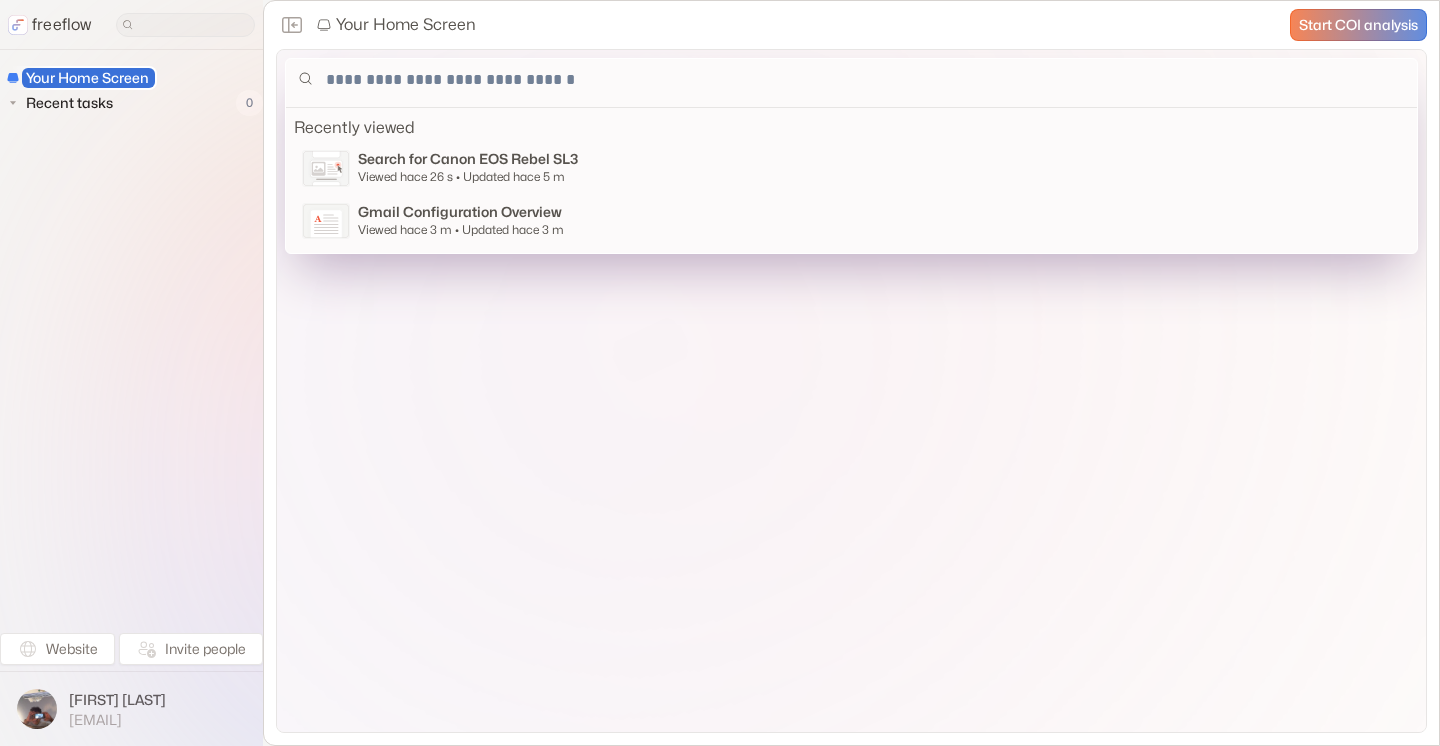 click at bounding box center [851, 79] 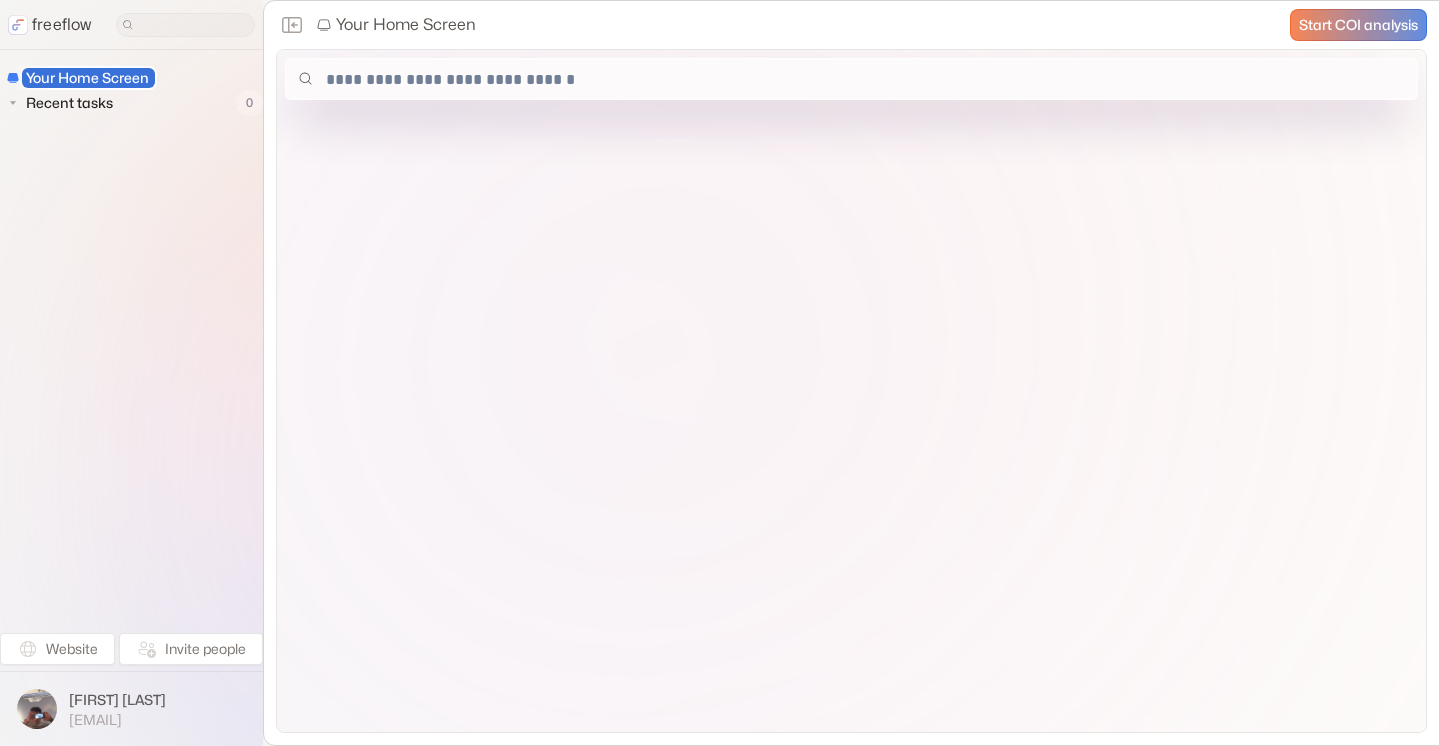 click on "freeflow" at bounding box center [131, 25] 